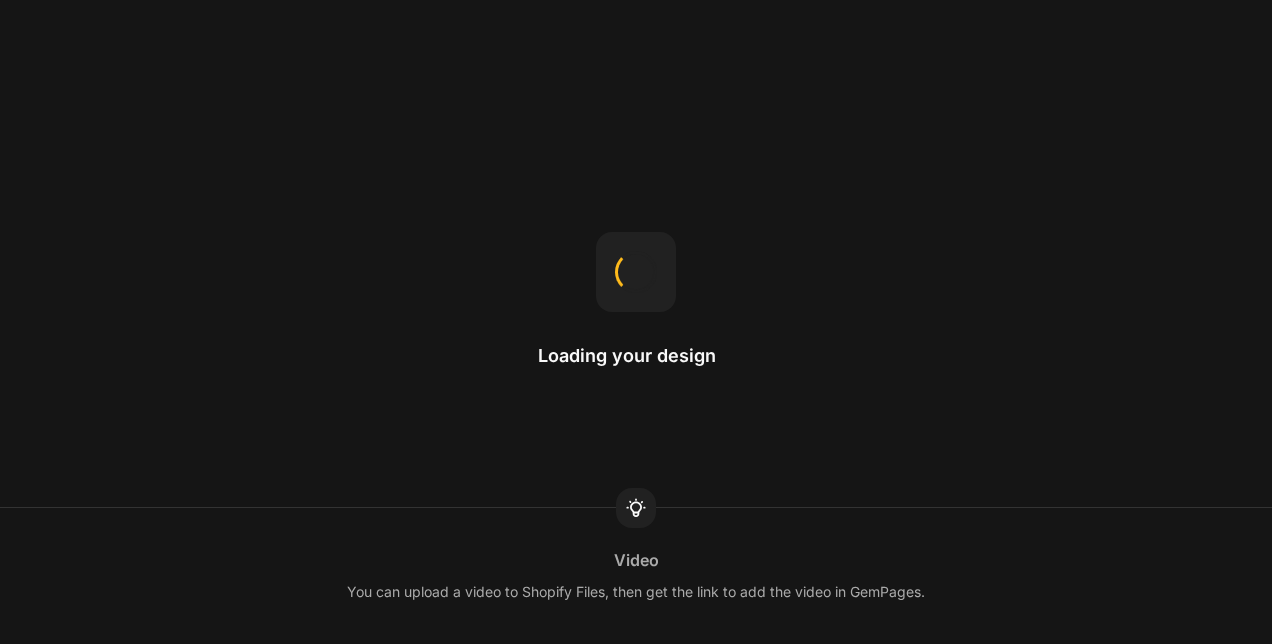 scroll, scrollTop: 0, scrollLeft: 0, axis: both 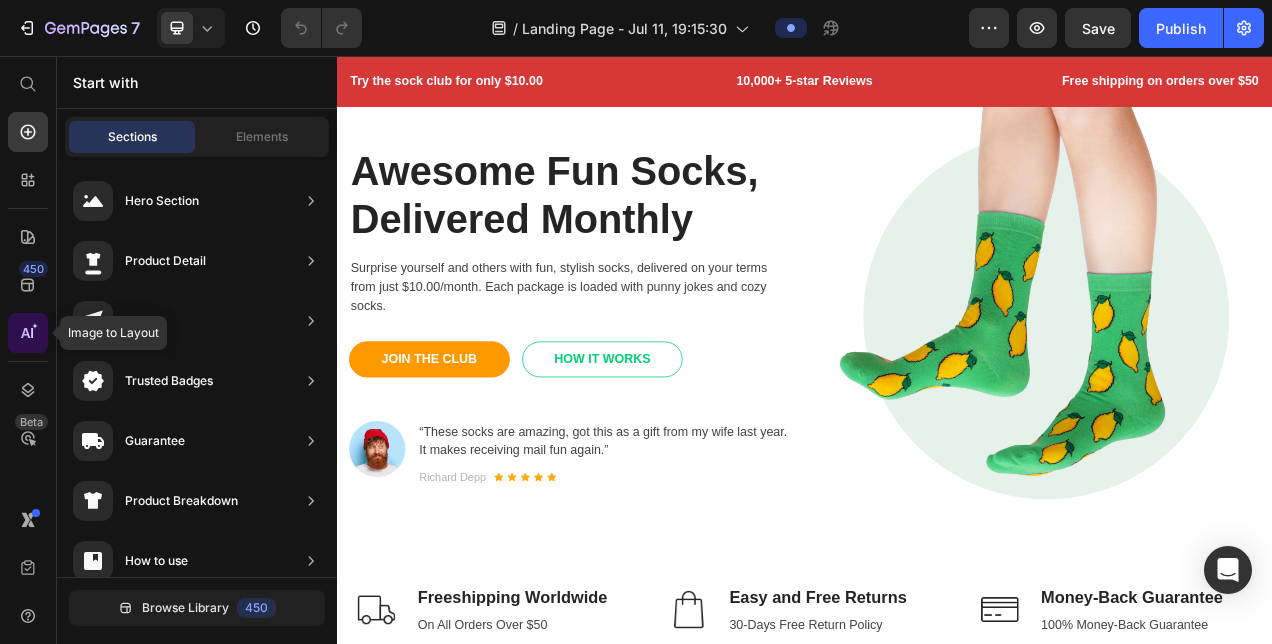 click 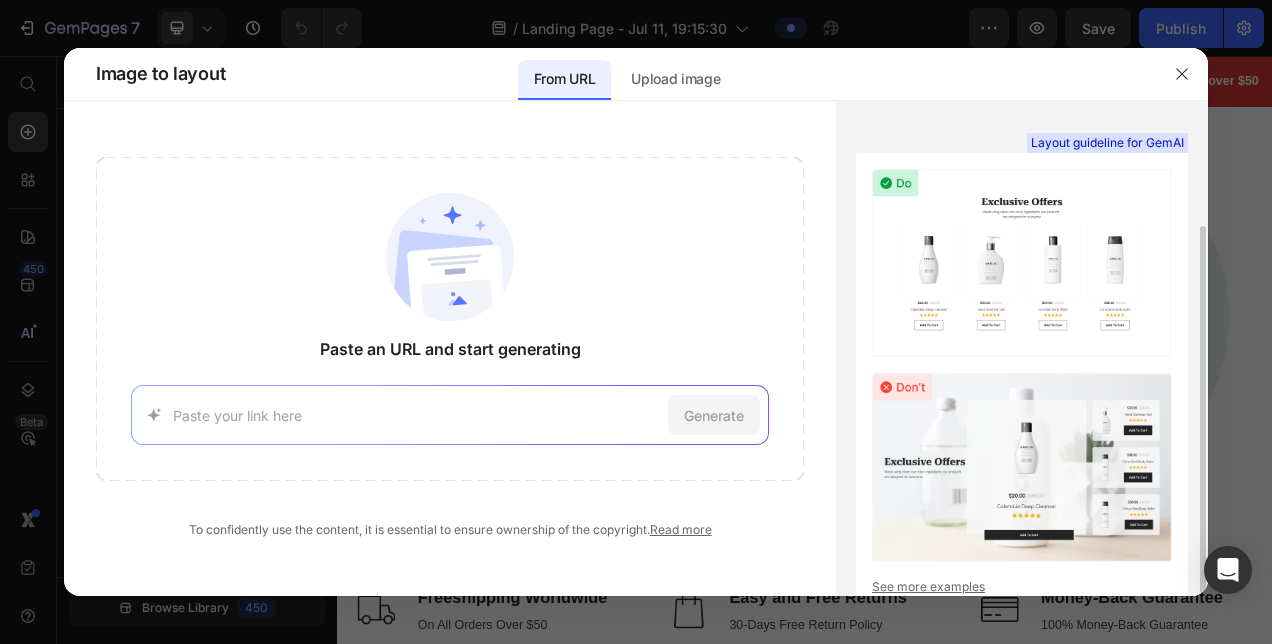 scroll, scrollTop: 66, scrollLeft: 0, axis: vertical 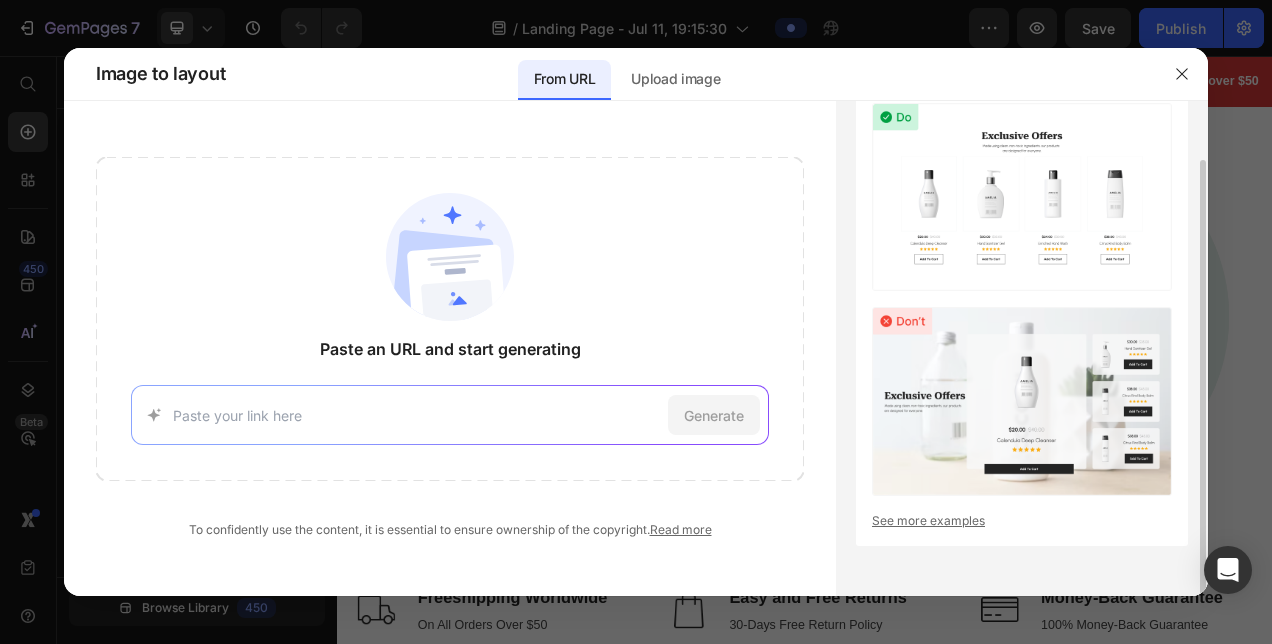 click on "See more examples" at bounding box center [1022, 521] 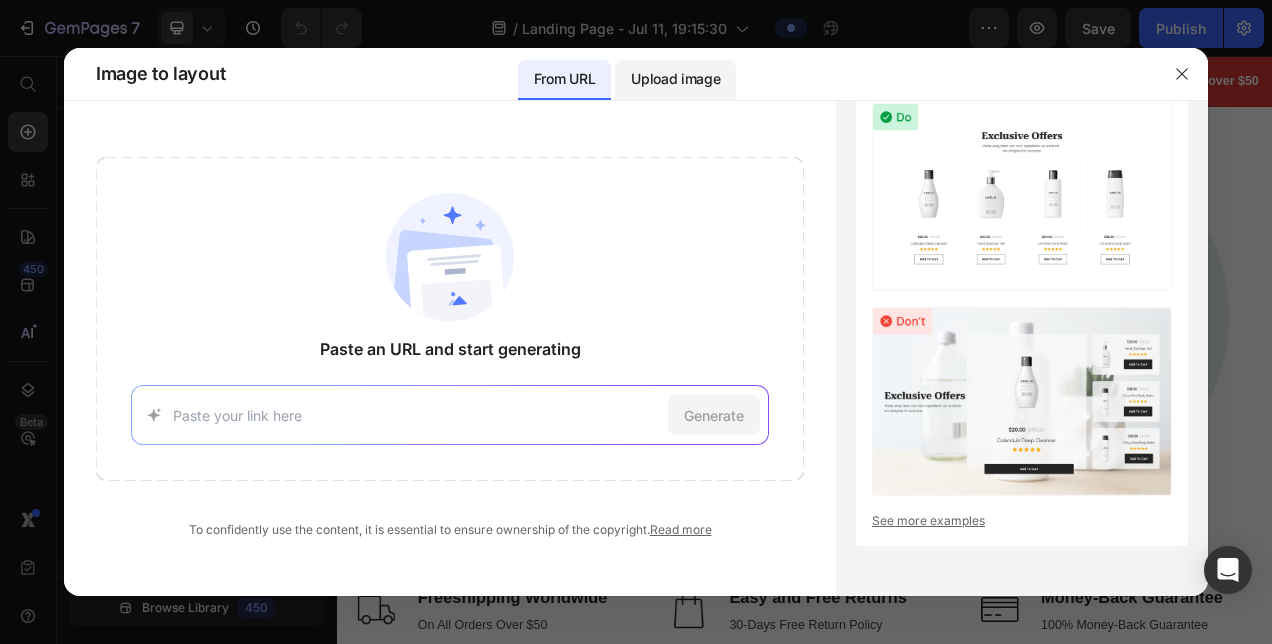 click on "Upload image" at bounding box center (675, 80) 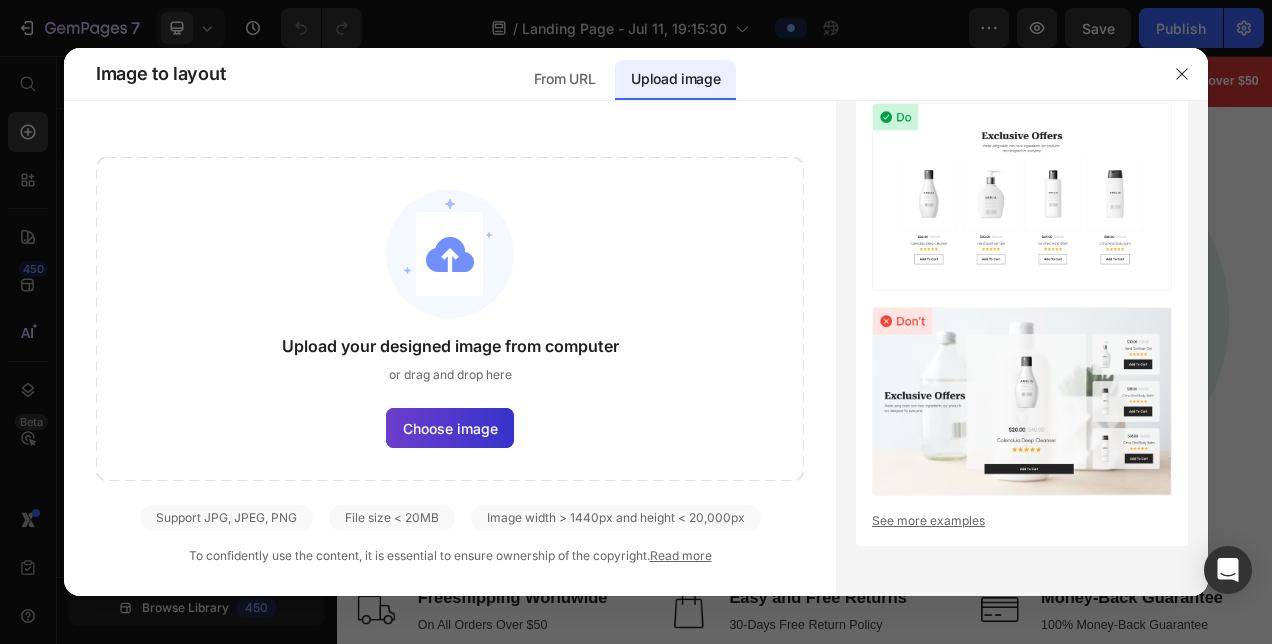 click on "Choose image" at bounding box center (450, 428) 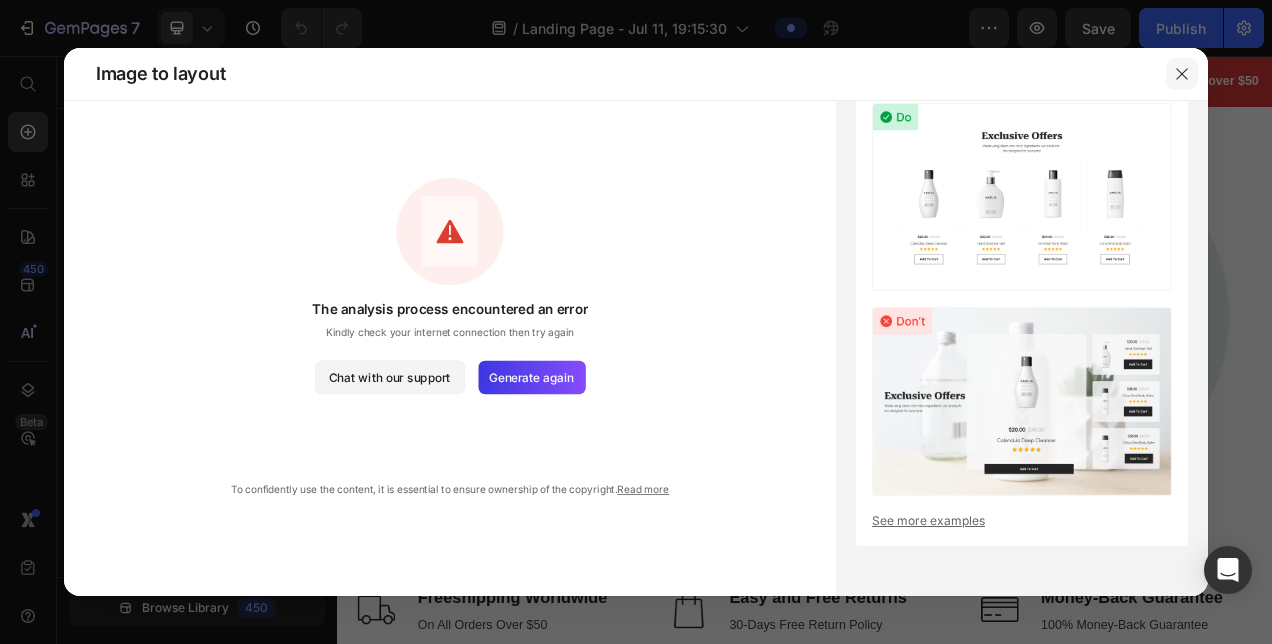 click 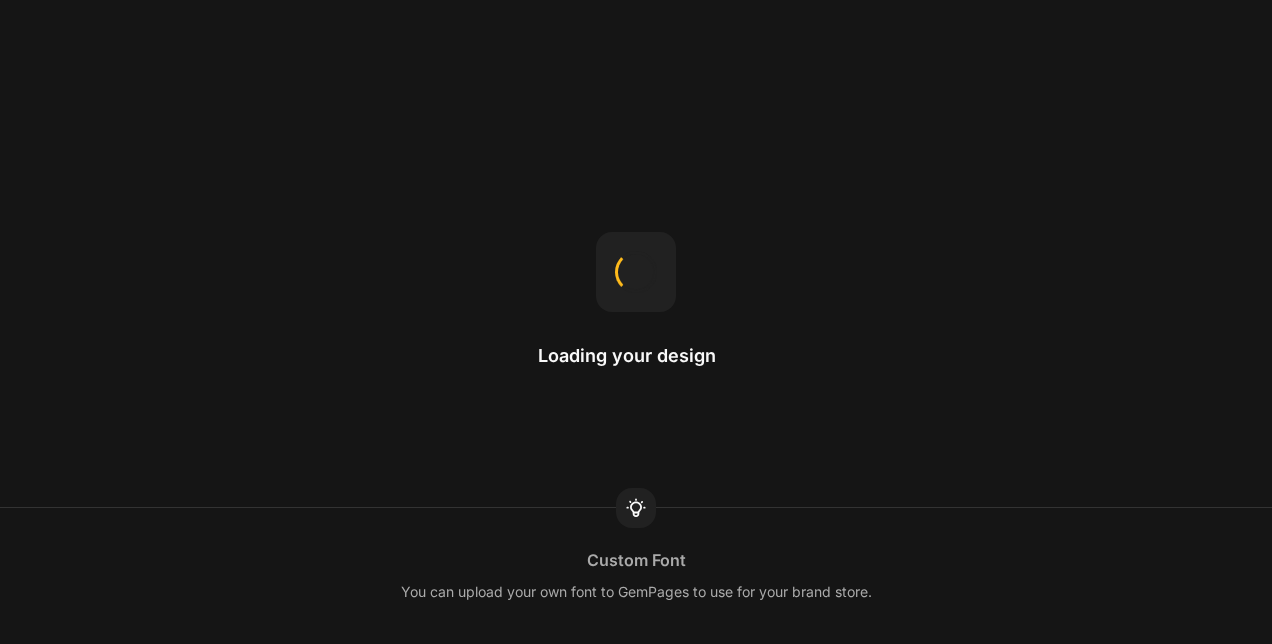 scroll, scrollTop: 0, scrollLeft: 0, axis: both 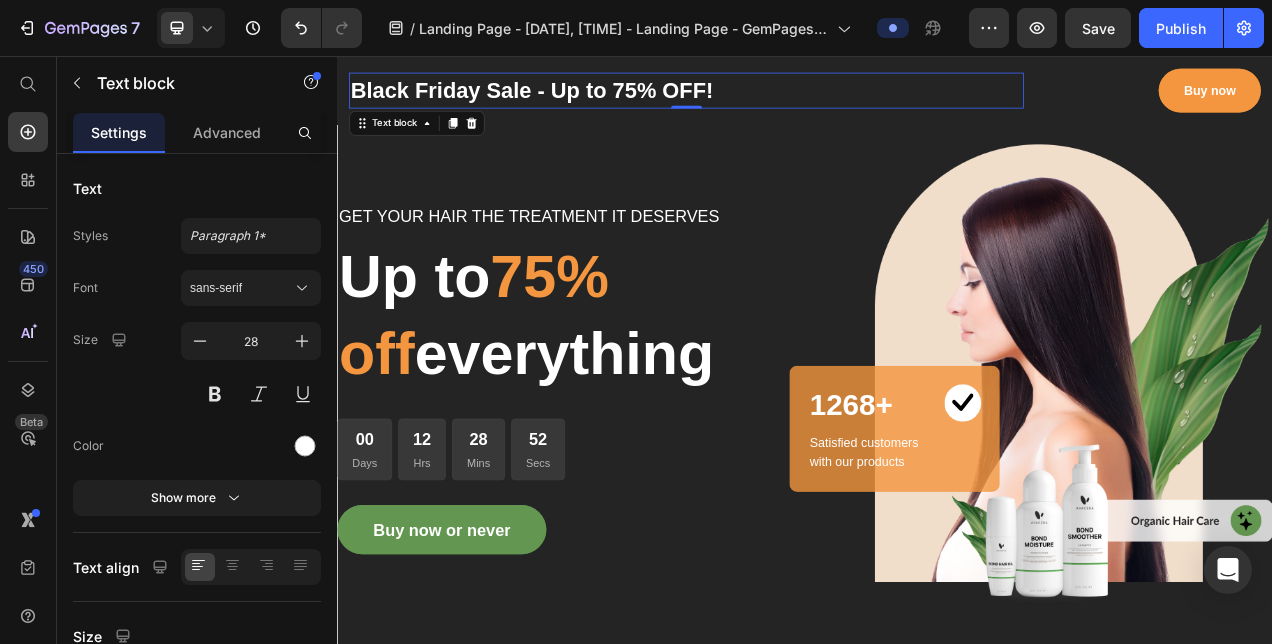 click on "Black Friday Sale - Up to 75% OFF!" at bounding box center (785, 100) 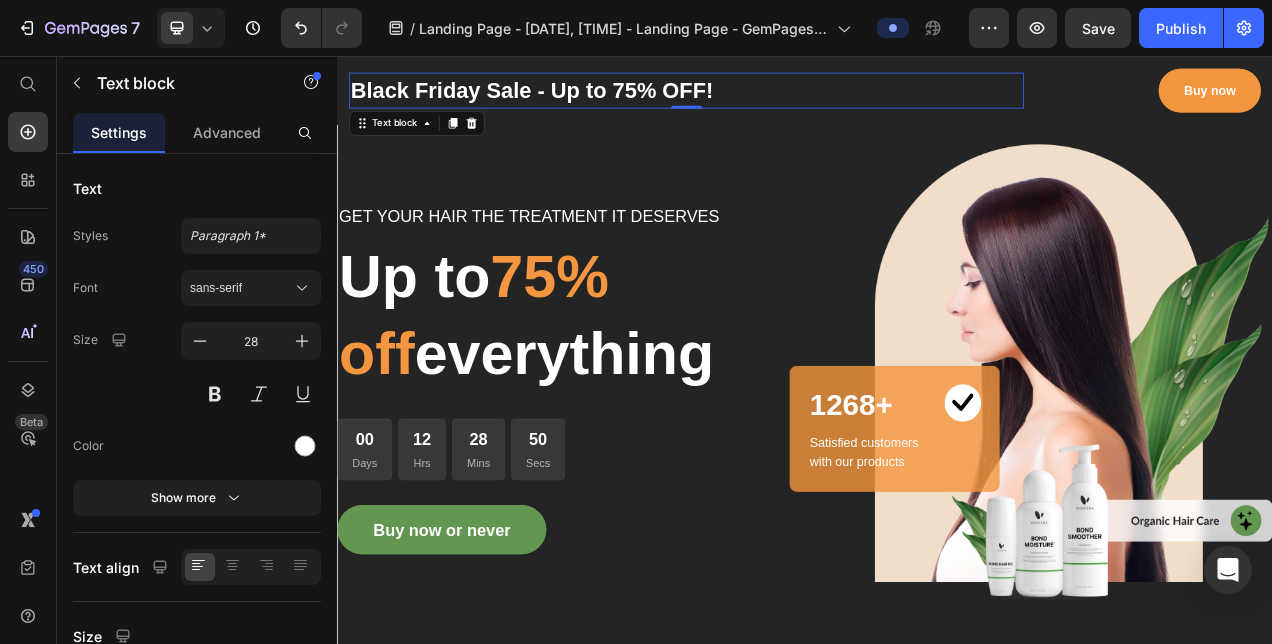 click on "Black Friday Sale - Up to 75% OFF!" at bounding box center [785, 100] 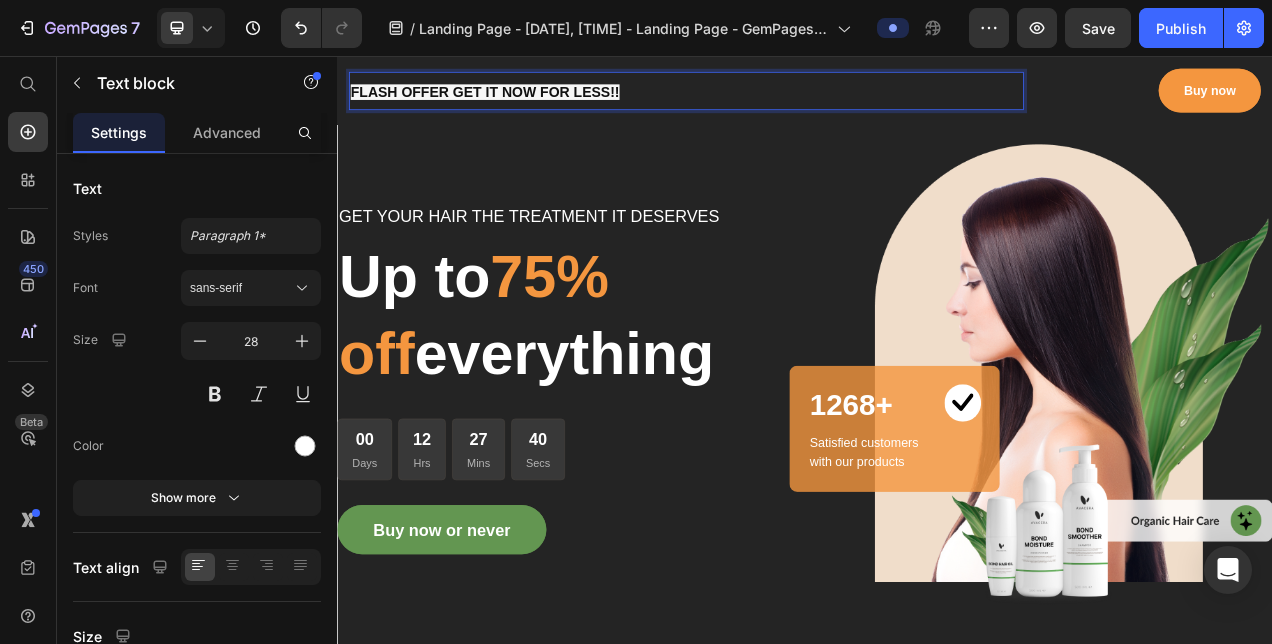 click on "FLASH OFFER GET IT NOW FOR LESS!!" at bounding box center (785, 100) 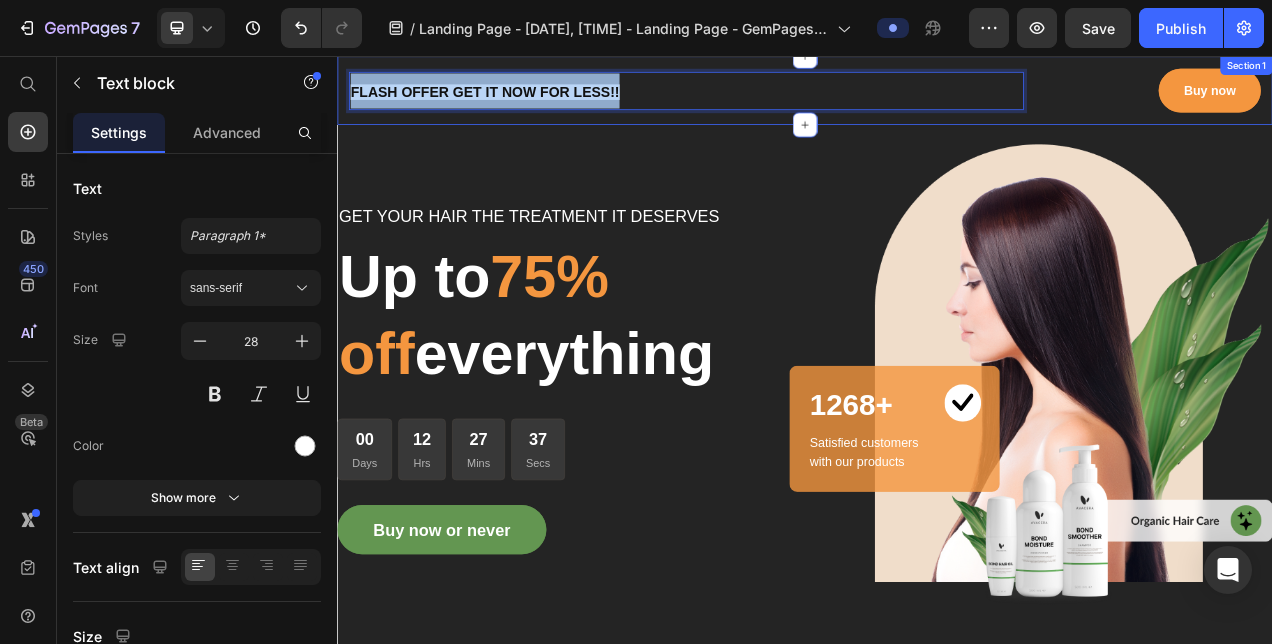 drag, startPoint x: 710, startPoint y: 101, endPoint x: 278, endPoint y: 145, distance: 434.23495 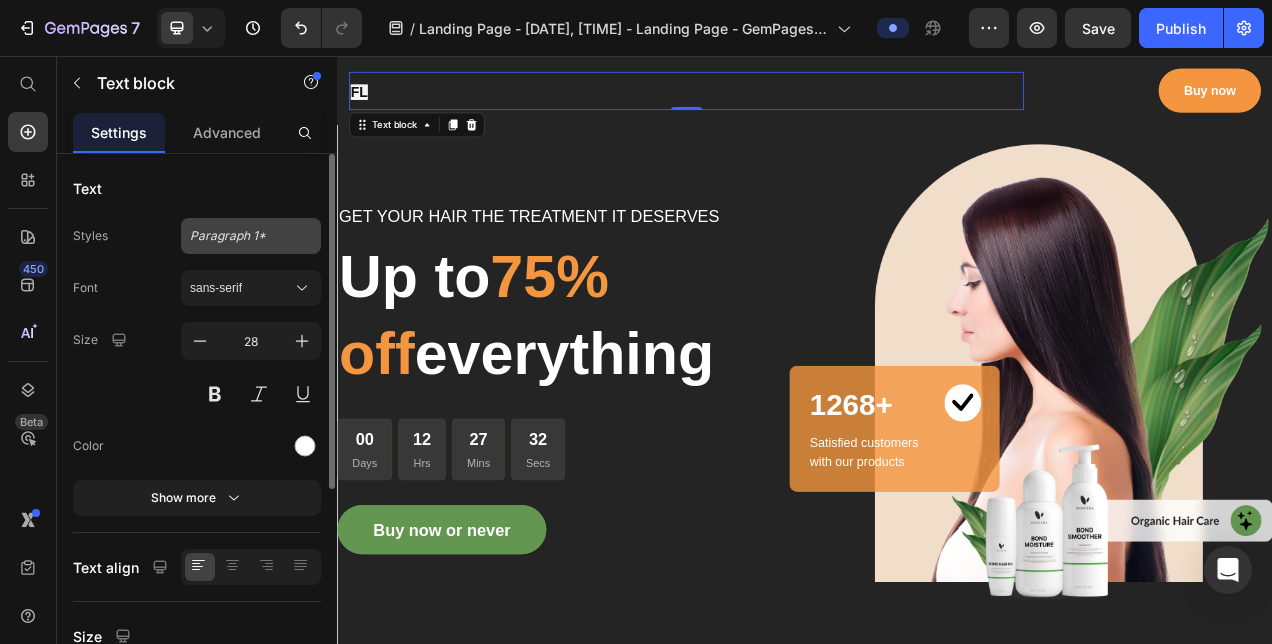 click on "Paragraph 1*" at bounding box center [239, 236] 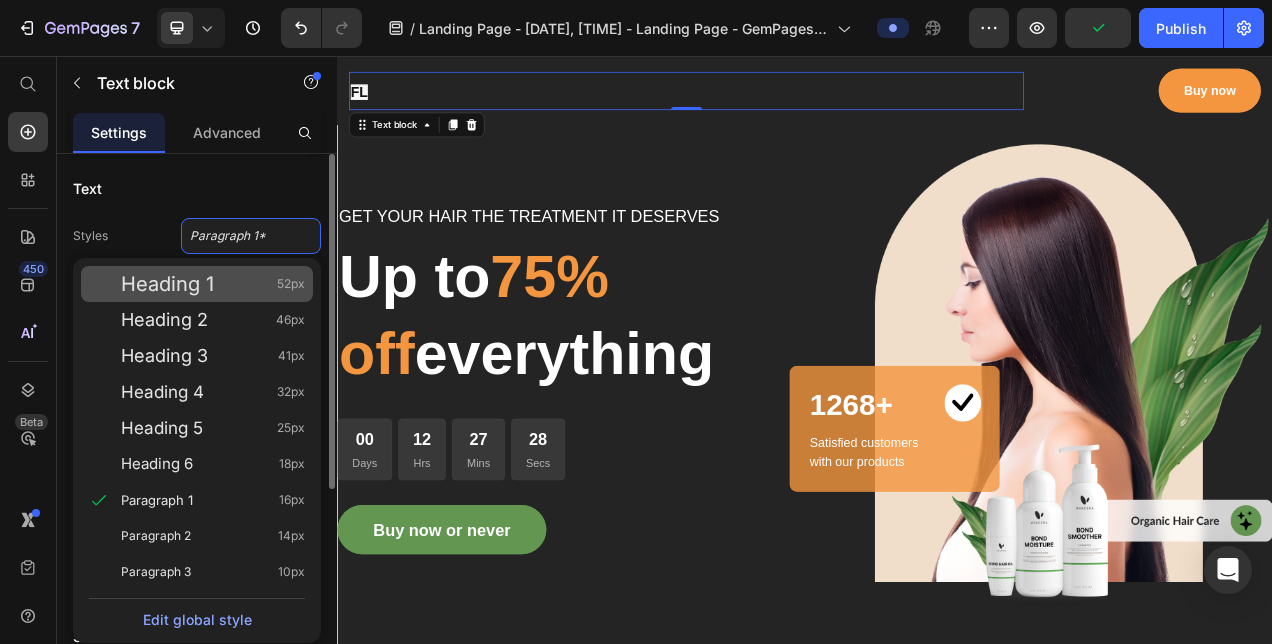 click on "Heading 1 52px" 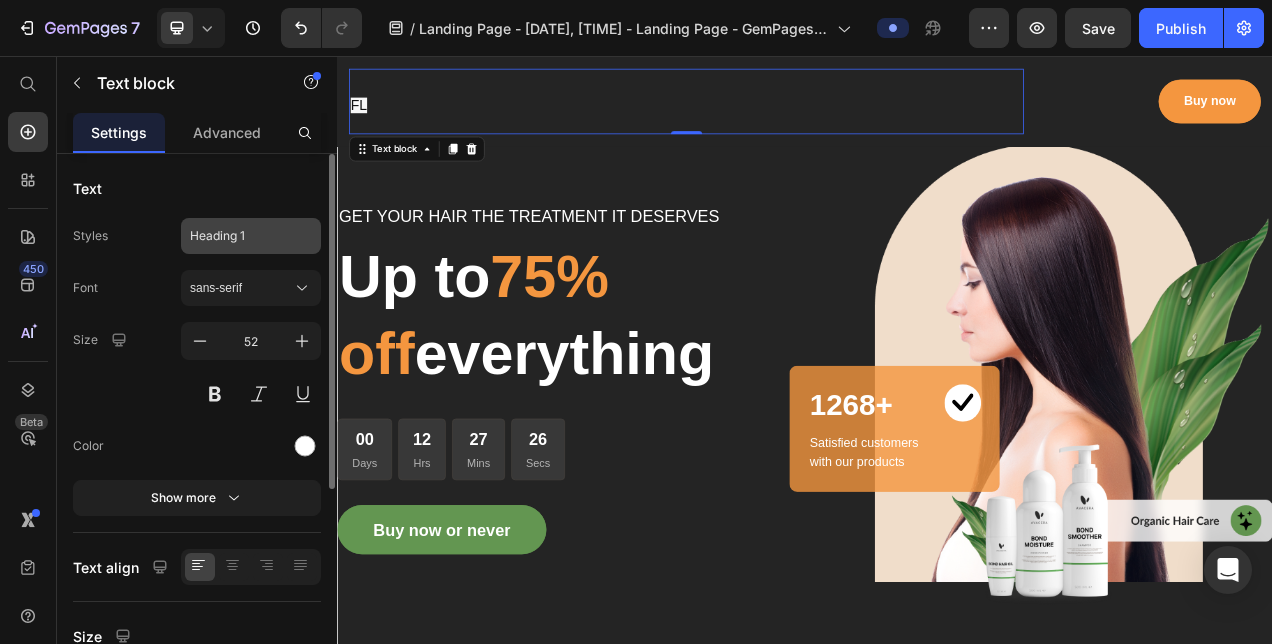 click on "Heading 1" at bounding box center (251, 236) 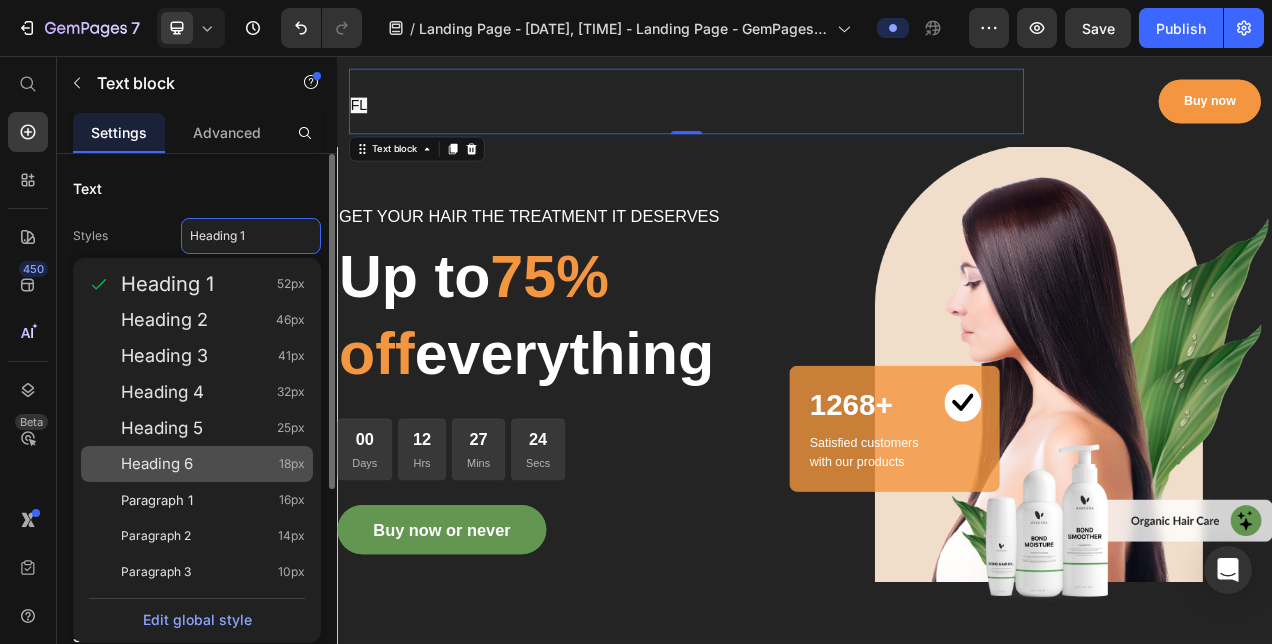 click on "Heading 6 18px" 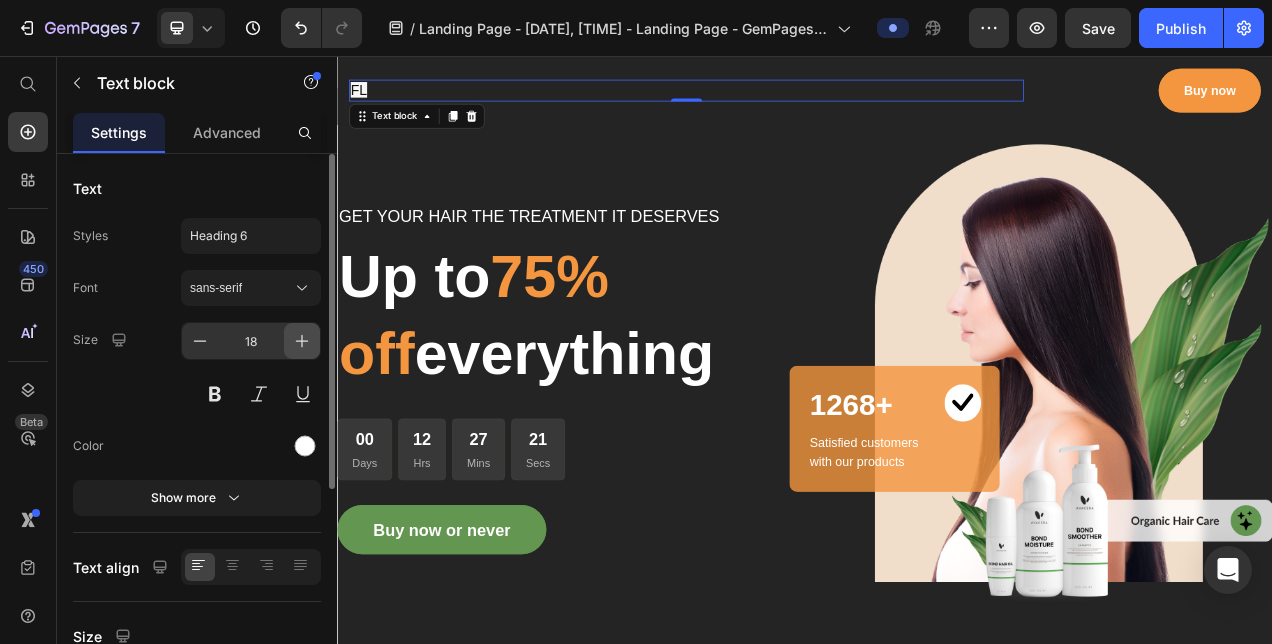 click at bounding box center (302, 341) 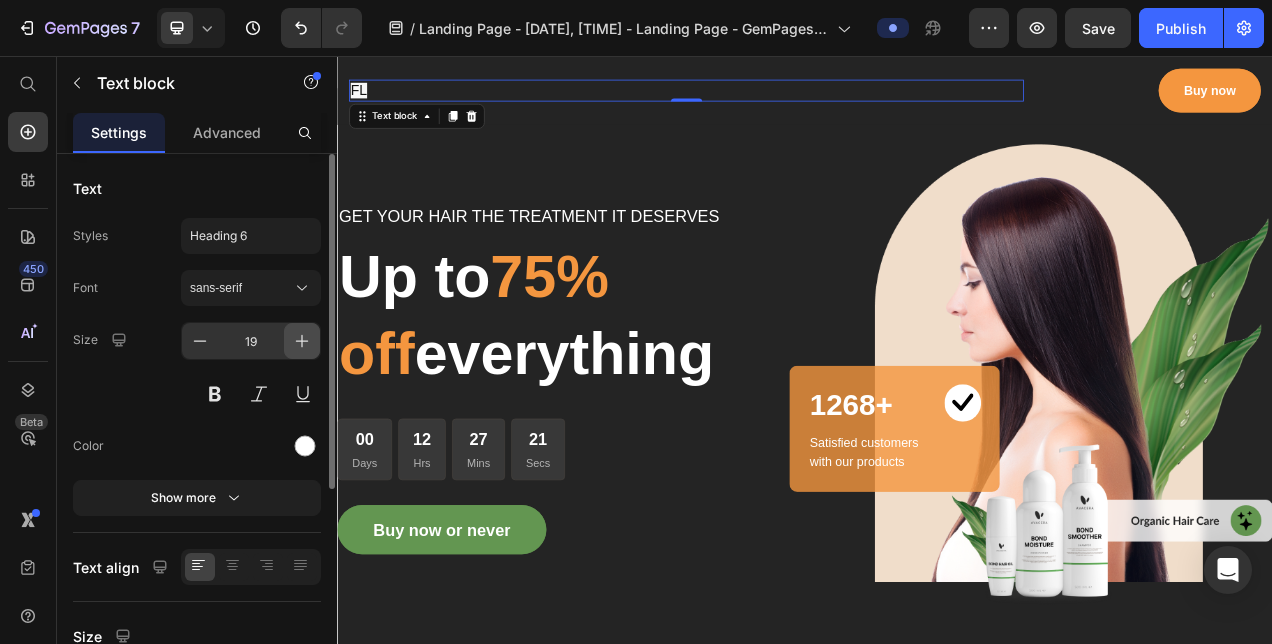 click at bounding box center [302, 341] 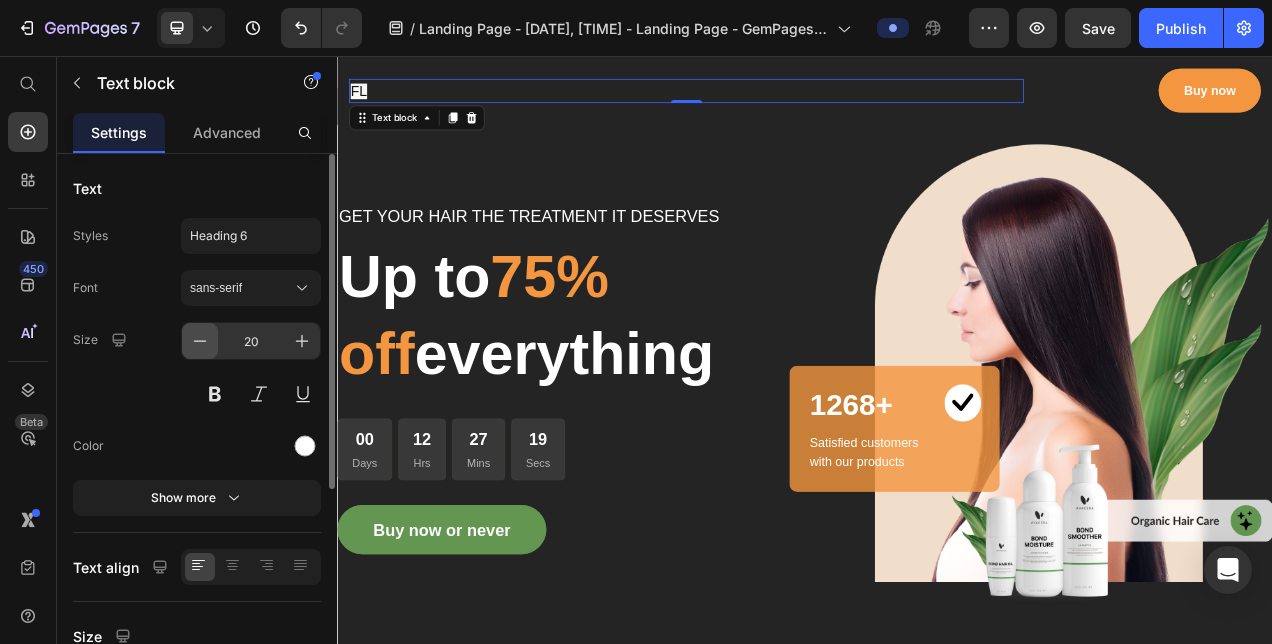 click 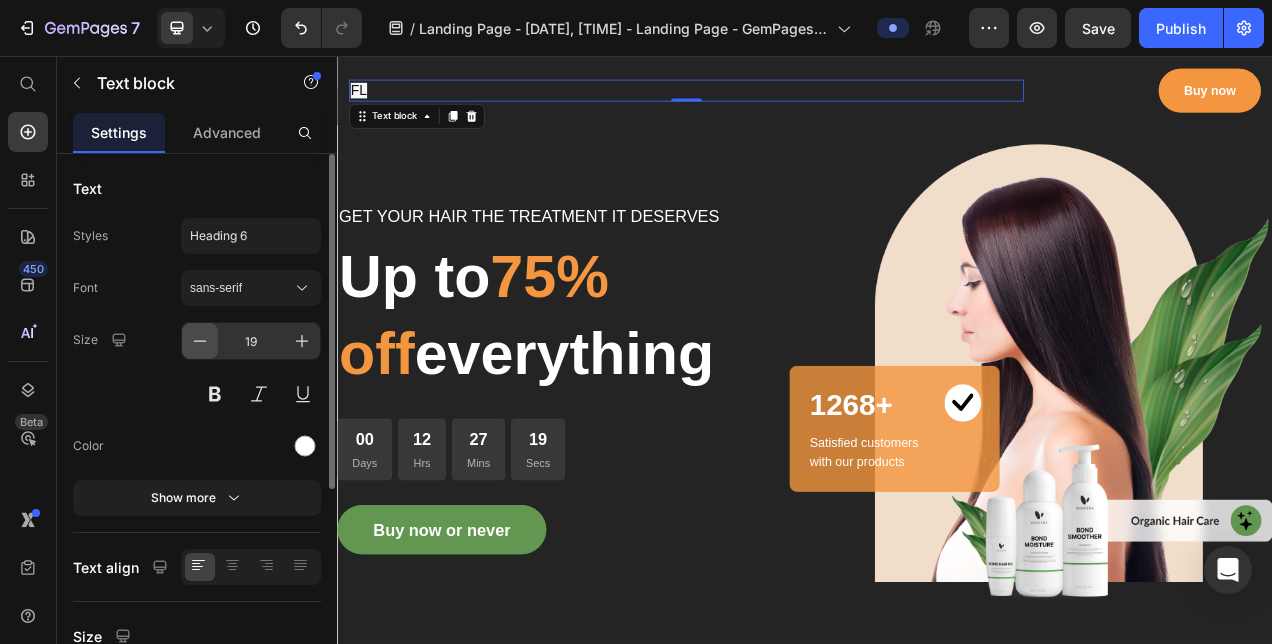 click 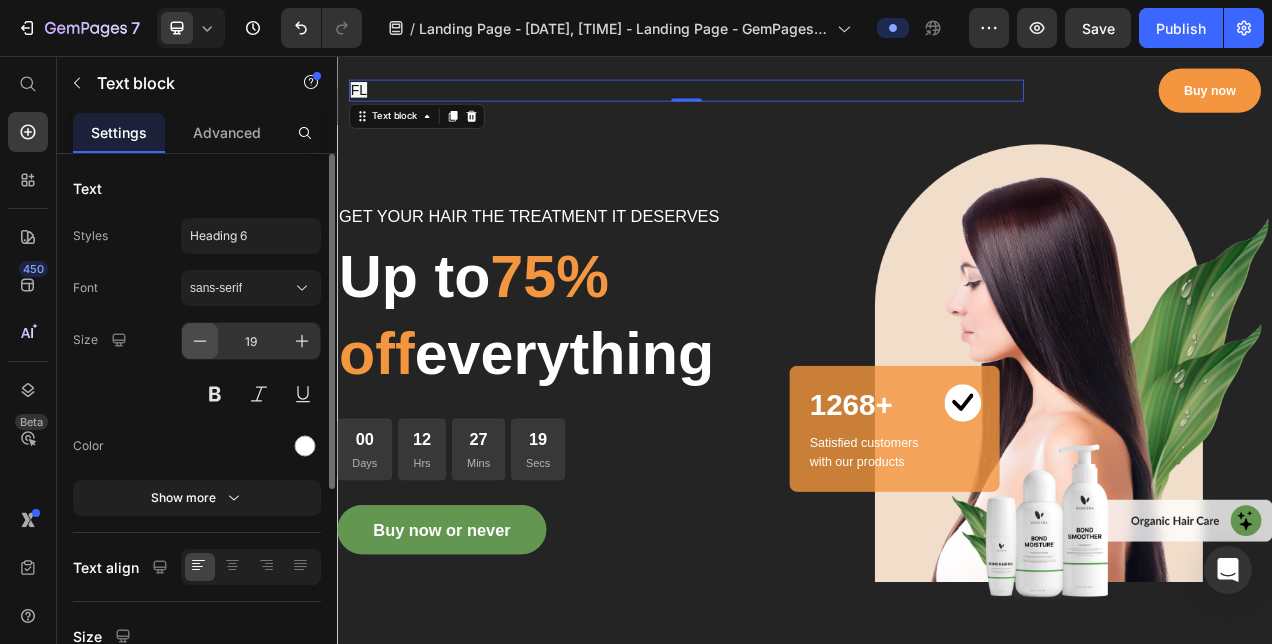 type on "18" 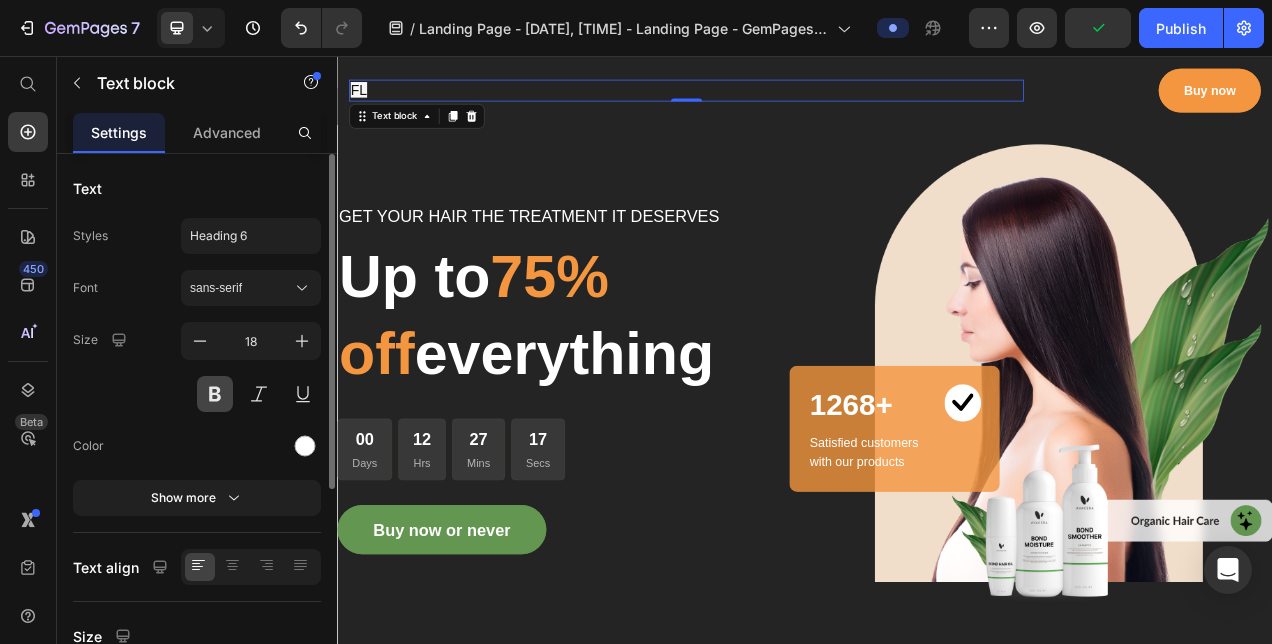 click at bounding box center [215, 394] 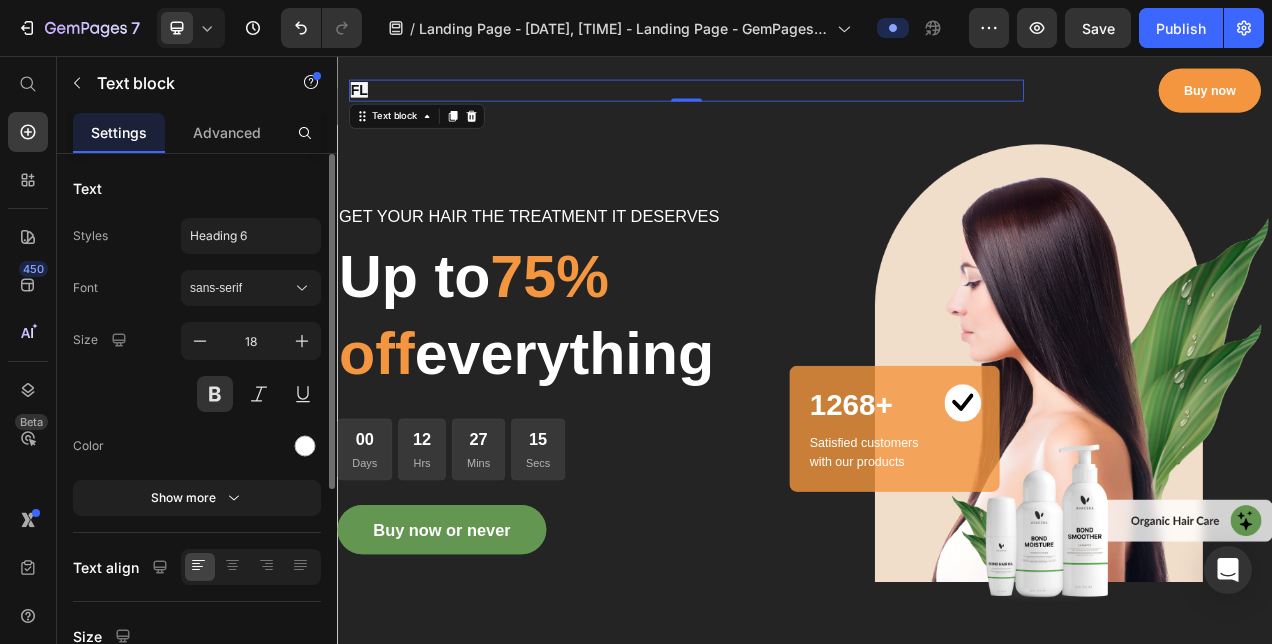 type 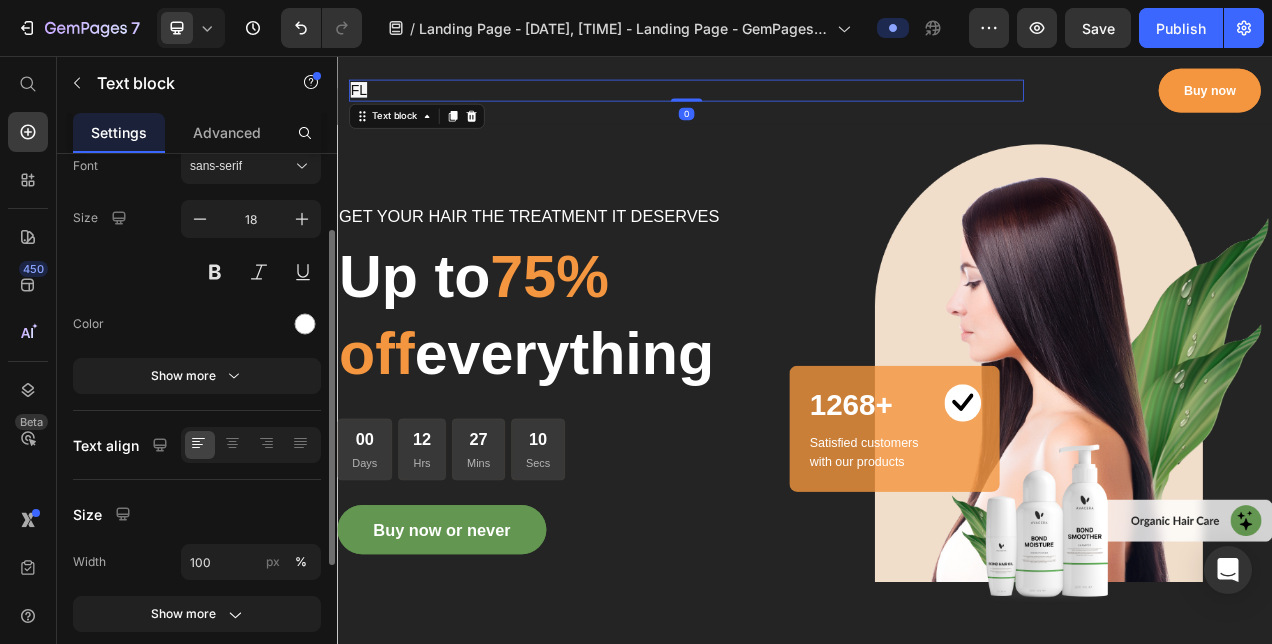 scroll, scrollTop: 124, scrollLeft: 0, axis: vertical 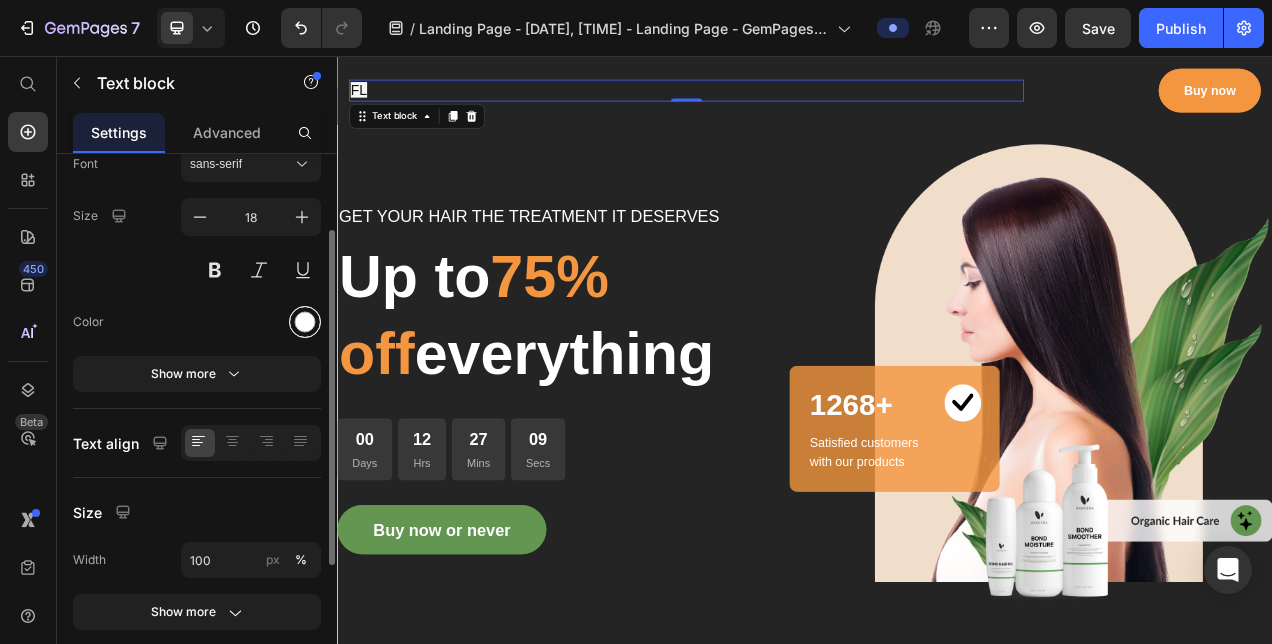 click at bounding box center (305, 322) 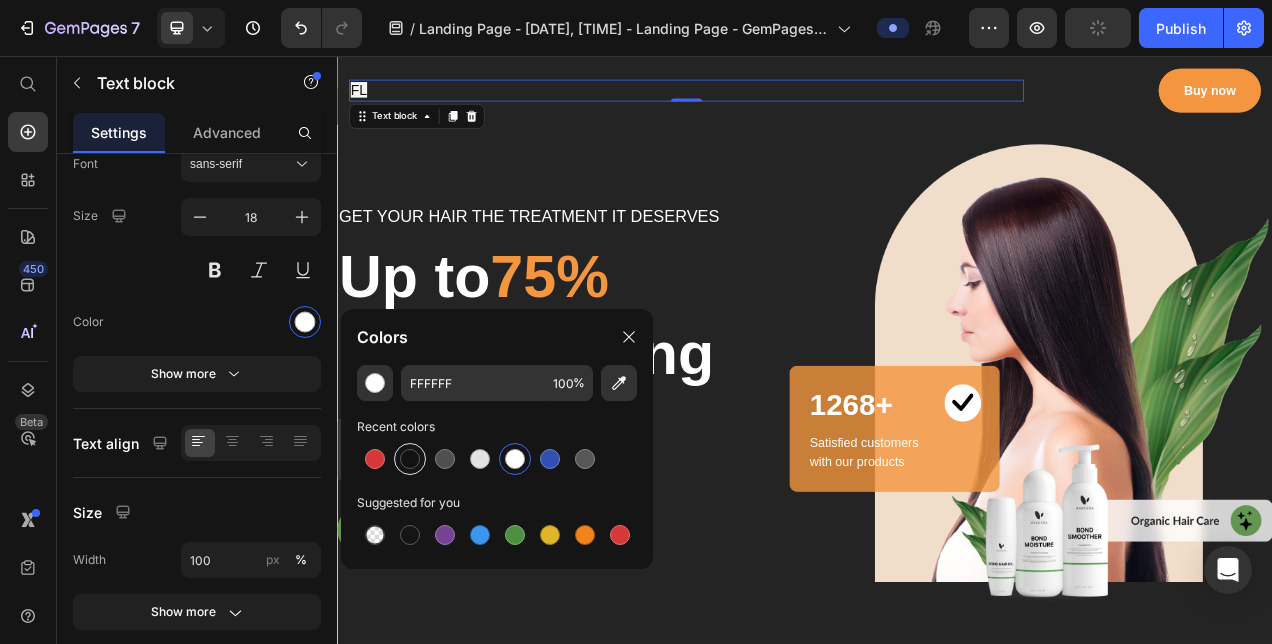 click at bounding box center (410, 459) 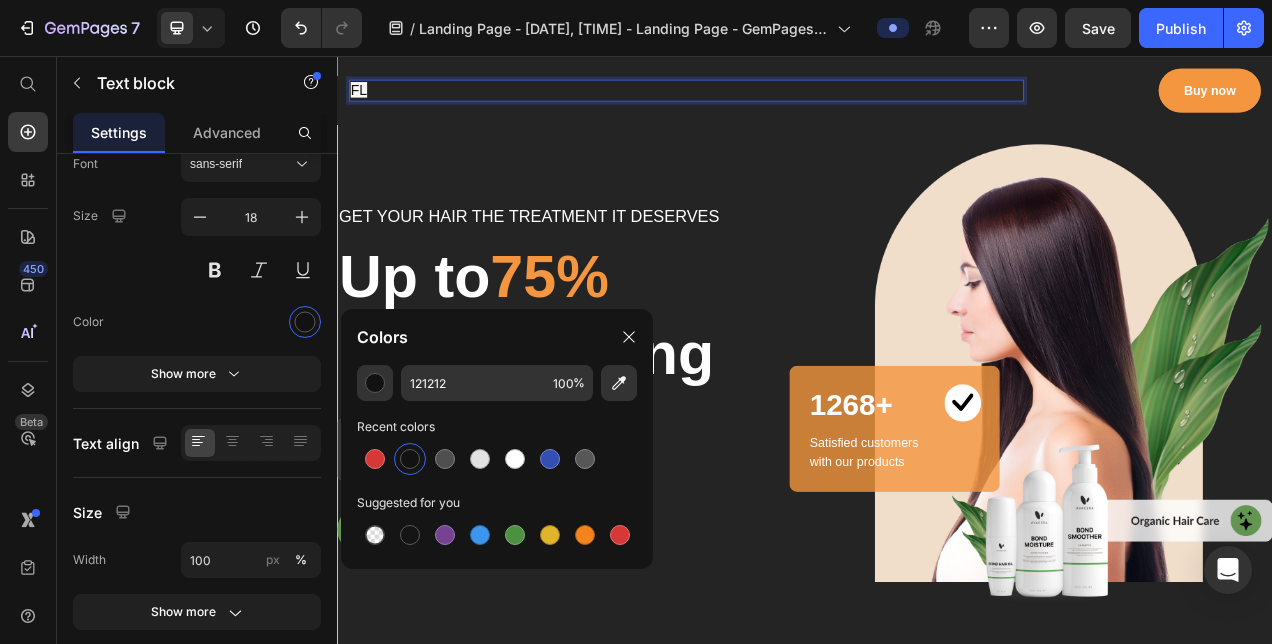 click on "FL" at bounding box center [785, 99] 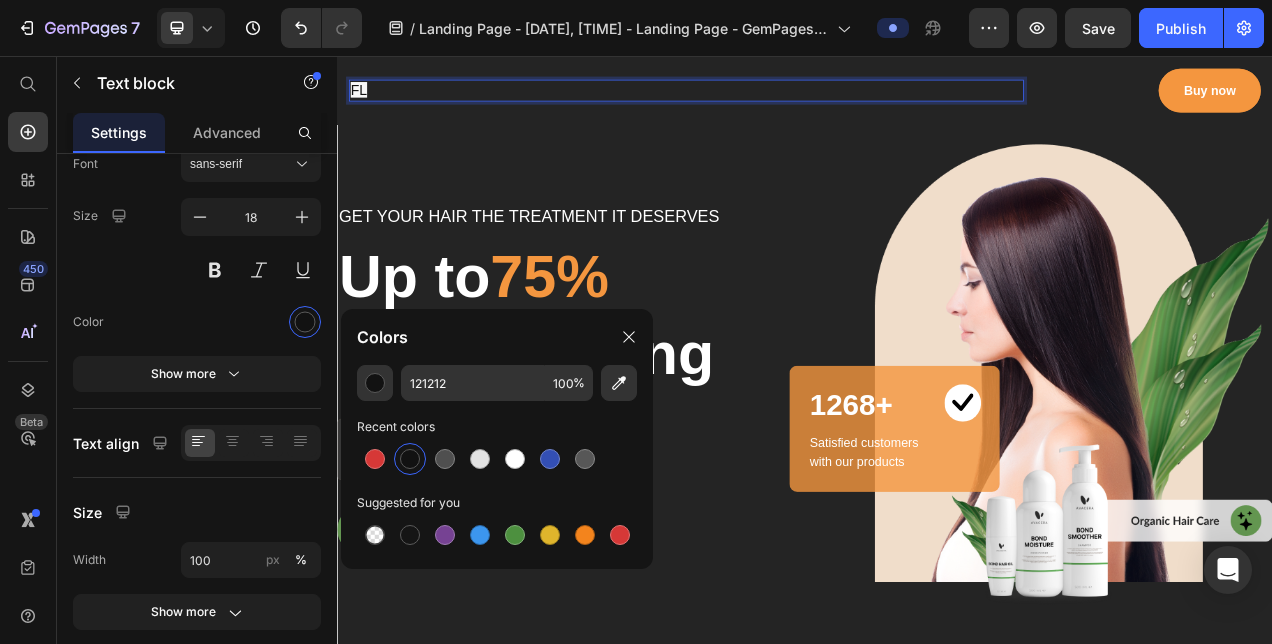 click on "FL" at bounding box center (785, 99) 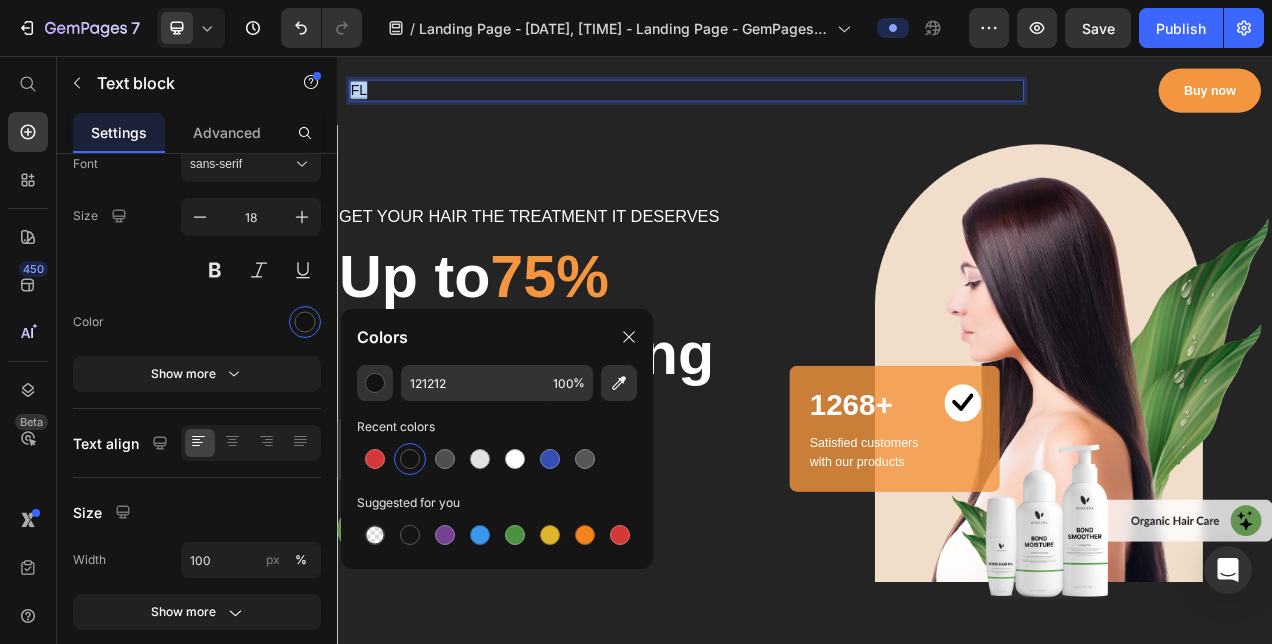 click on "FL" at bounding box center (785, 99) 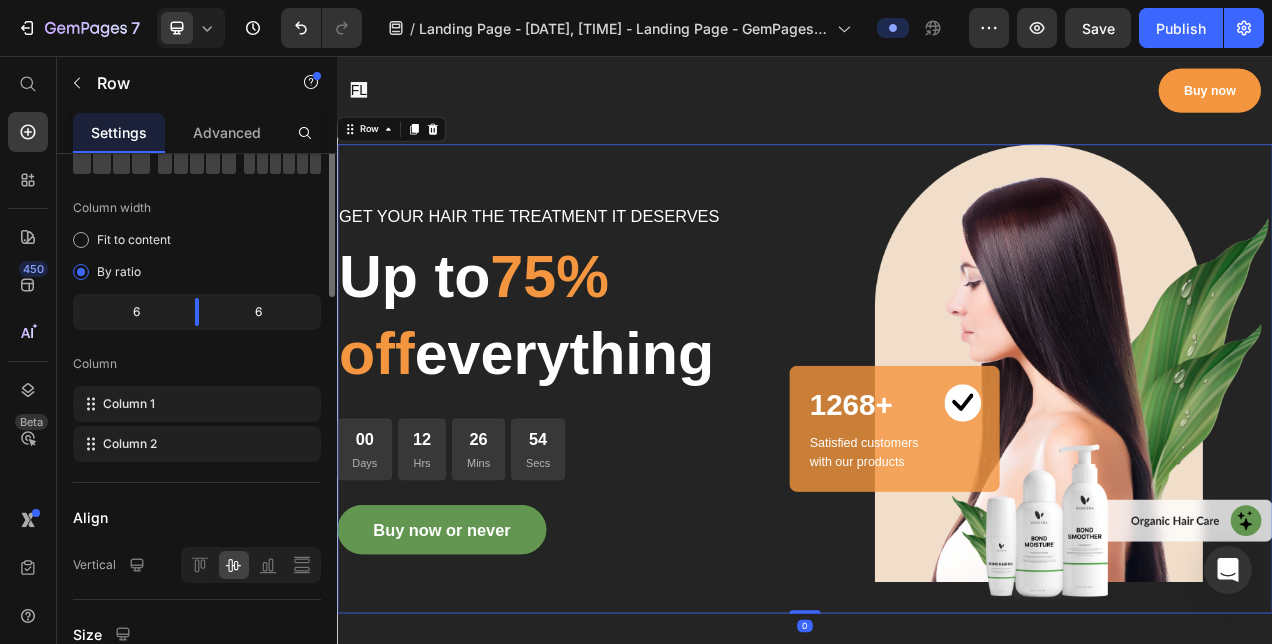 scroll, scrollTop: 0, scrollLeft: 0, axis: both 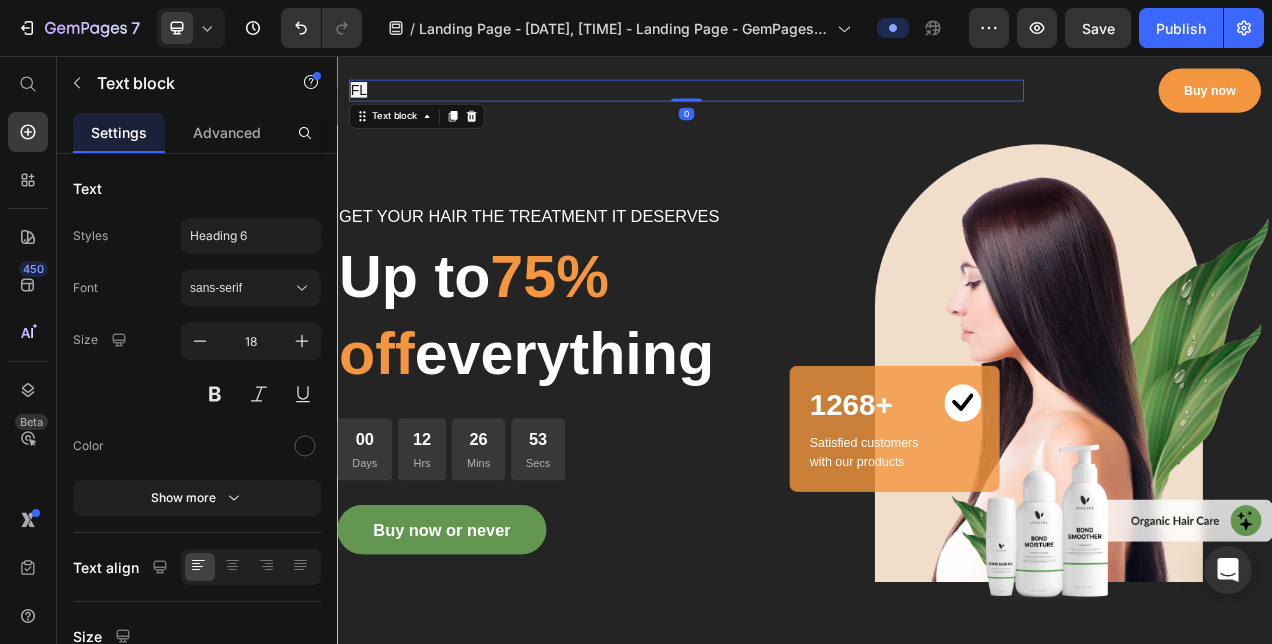 click on "FL" at bounding box center [785, 99] 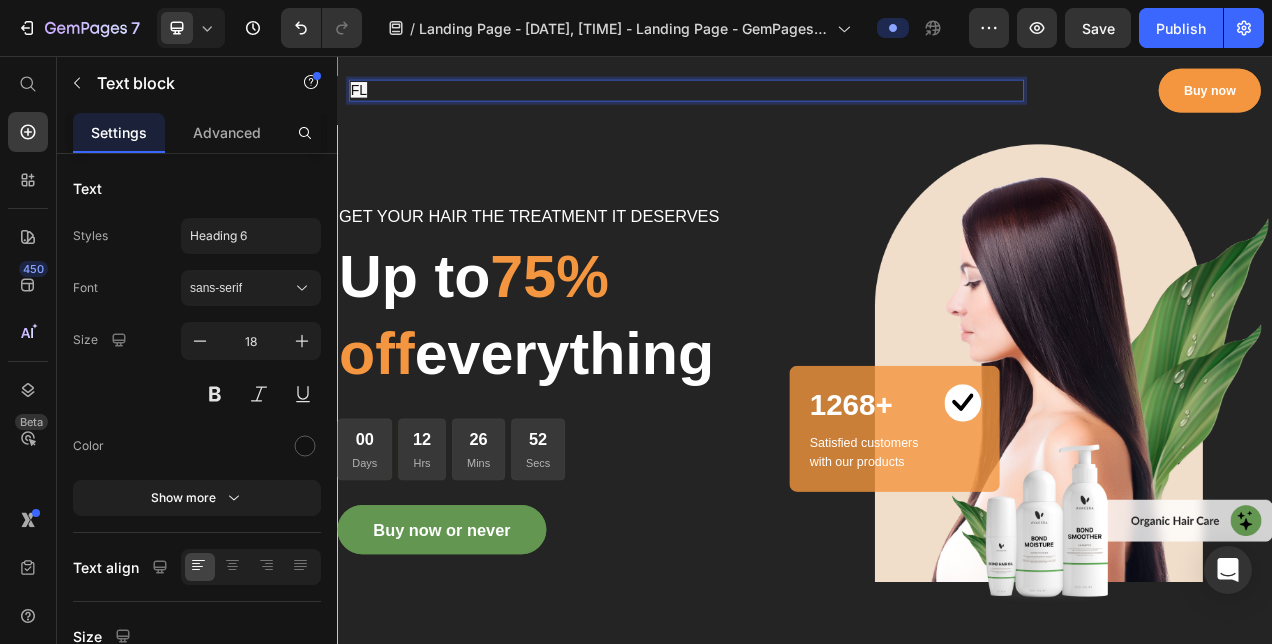 click on "FL" at bounding box center [785, 99] 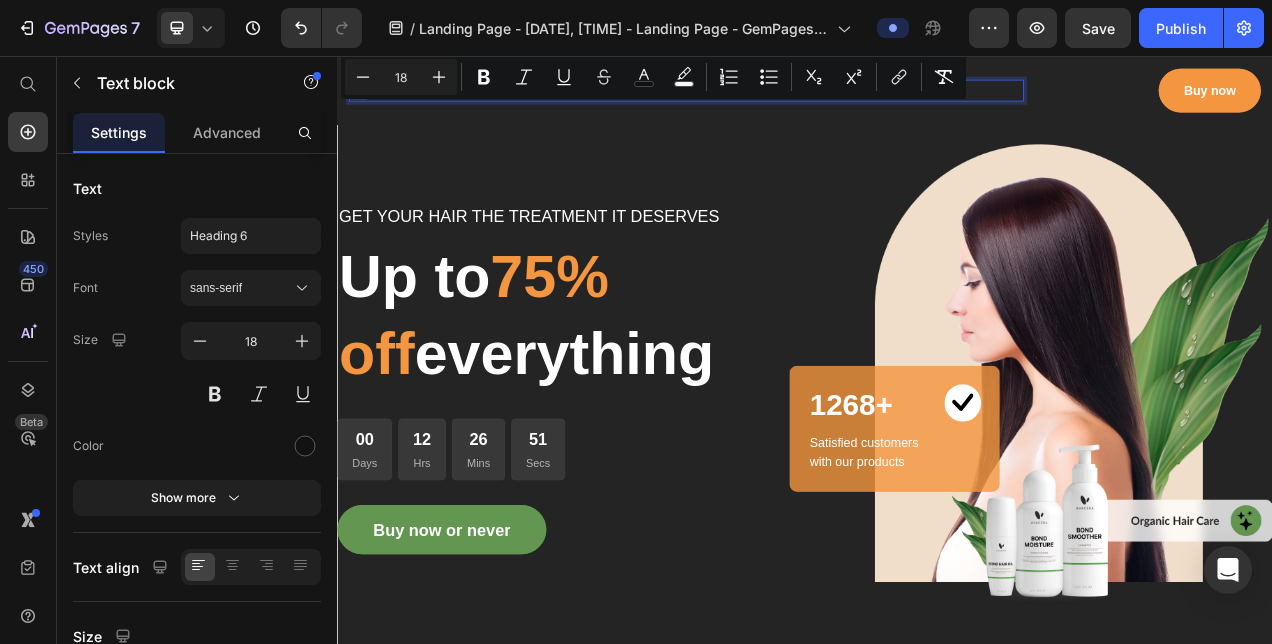 drag, startPoint x: 396, startPoint y: 97, endPoint x: 407, endPoint y: 179, distance: 82.73451 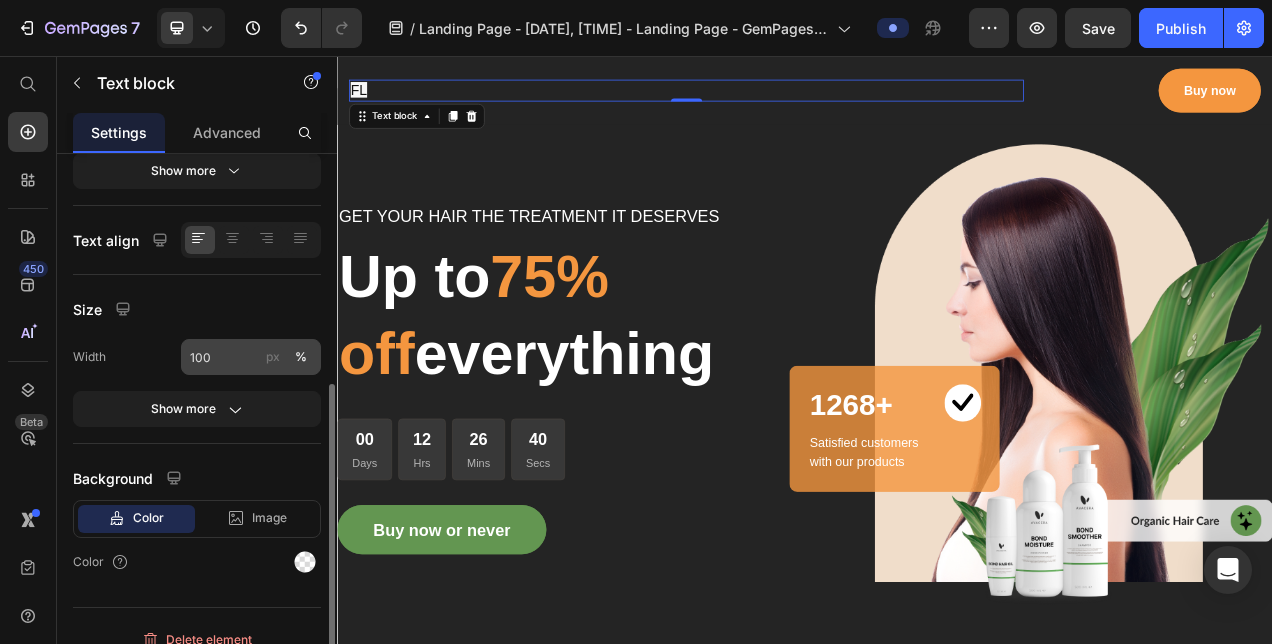 scroll, scrollTop: 345, scrollLeft: 0, axis: vertical 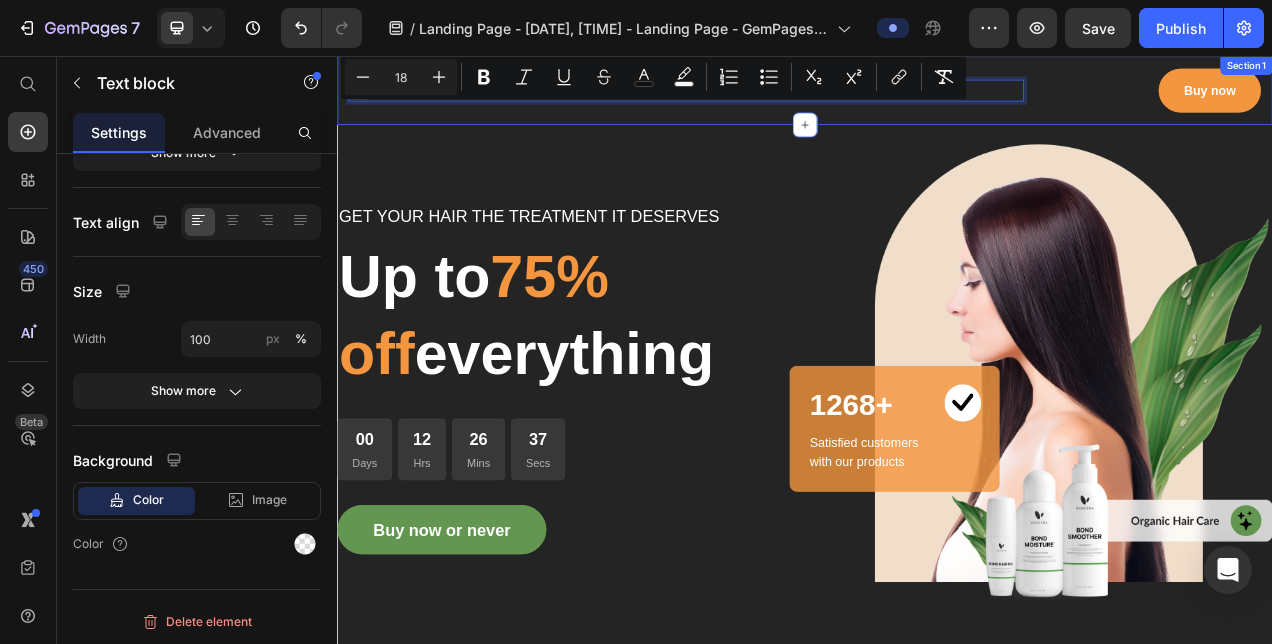 drag, startPoint x: 402, startPoint y: 102, endPoint x: 340, endPoint y: 112, distance: 62.801273 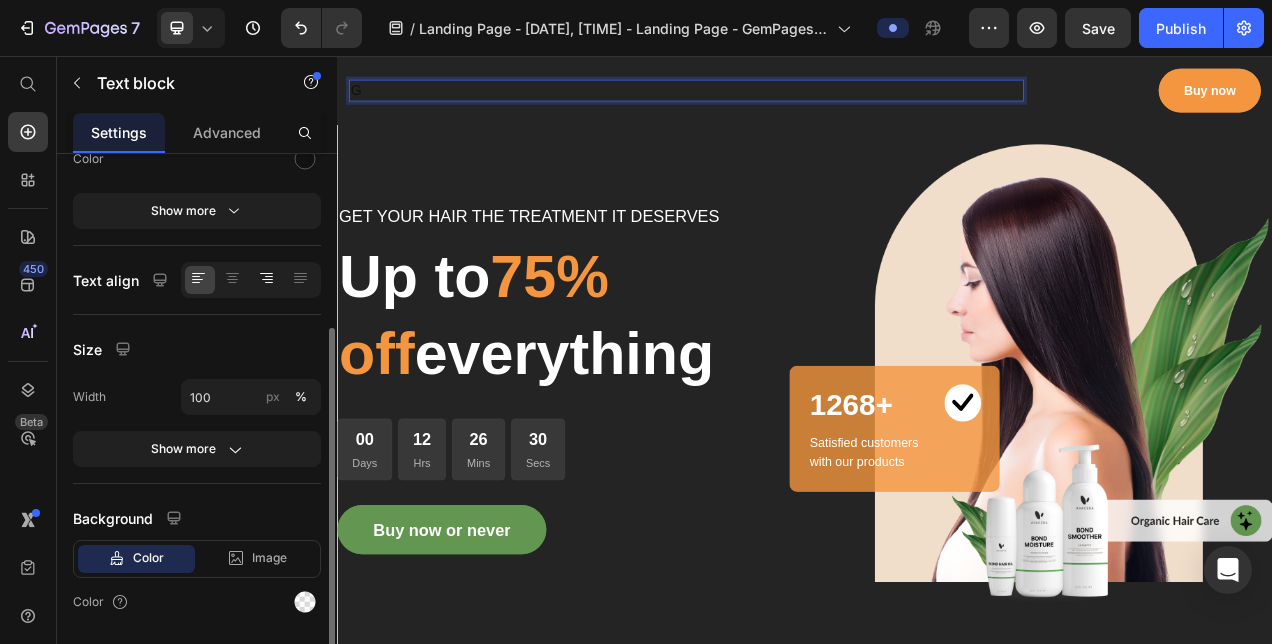scroll, scrollTop: 286, scrollLeft: 0, axis: vertical 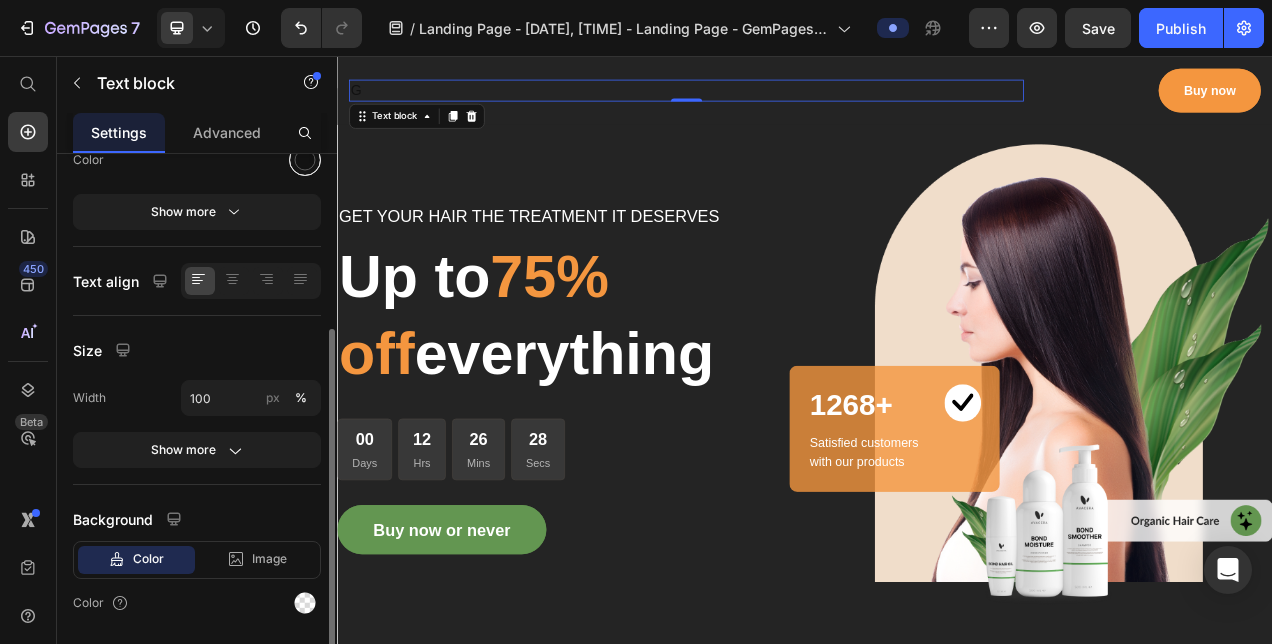 drag, startPoint x: 304, startPoint y: 149, endPoint x: 303, endPoint y: 162, distance: 13.038404 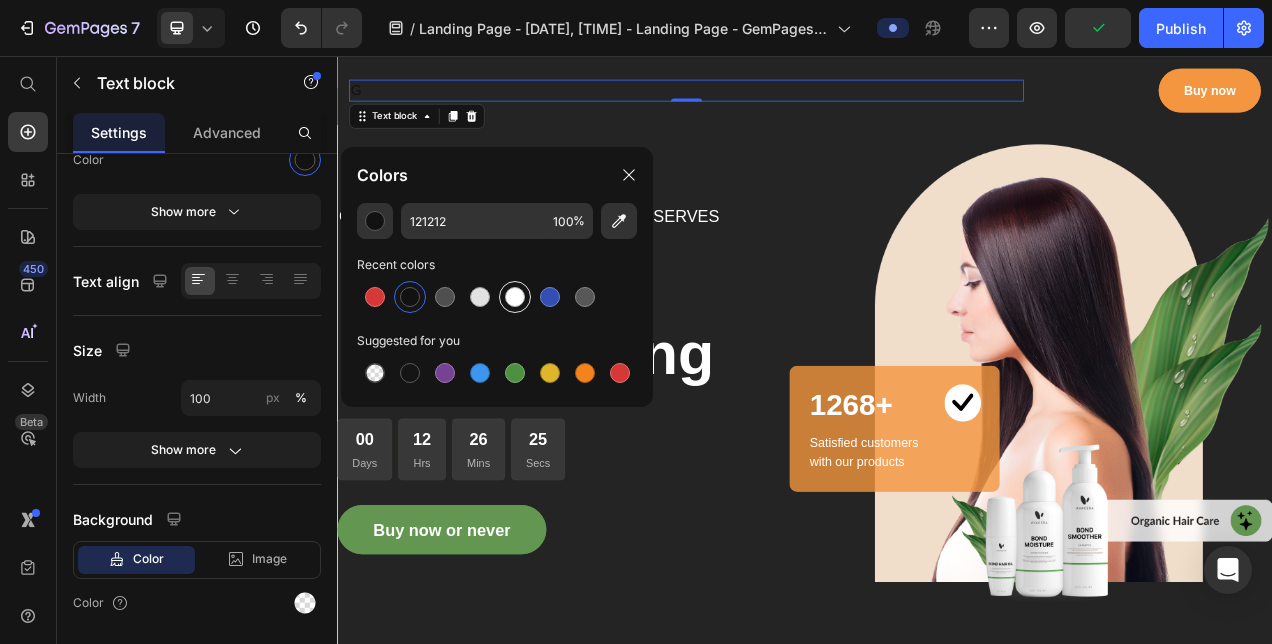 click at bounding box center (515, 297) 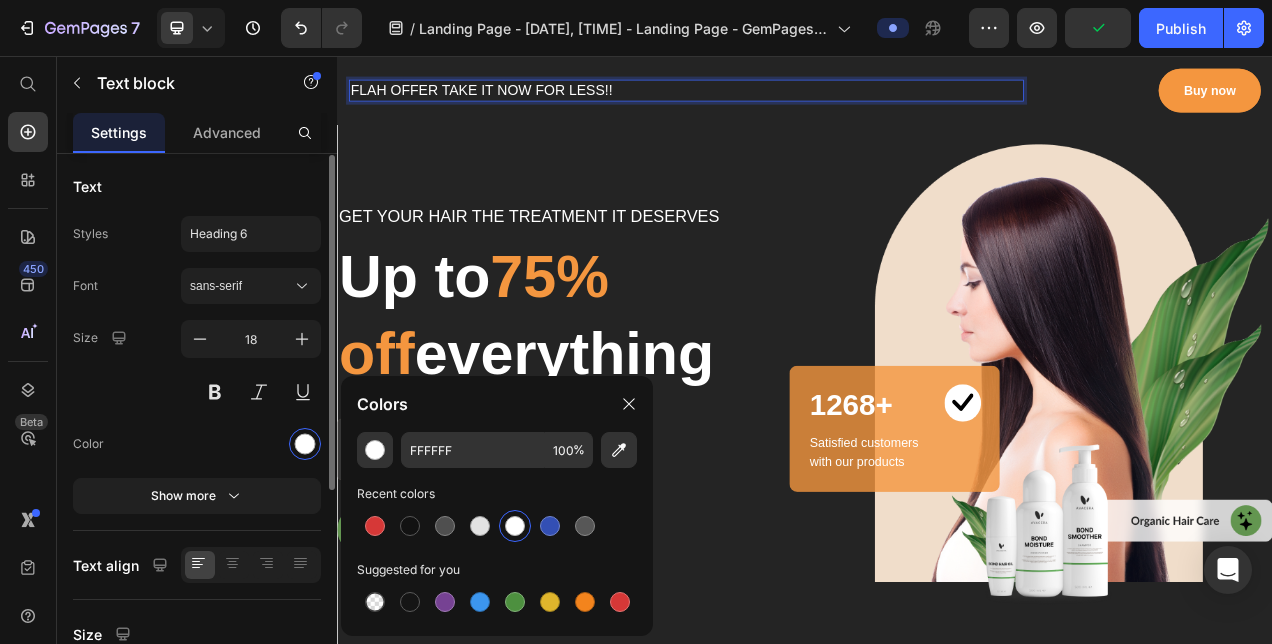 scroll, scrollTop: 4, scrollLeft: 0, axis: vertical 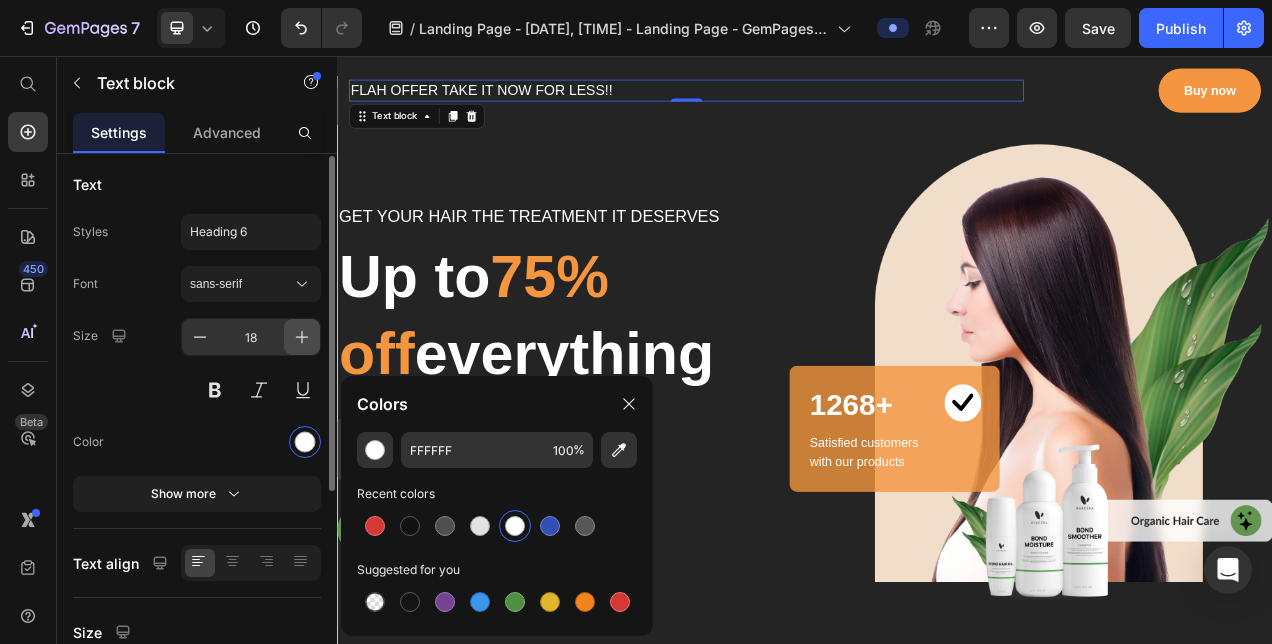 click at bounding box center (302, 337) 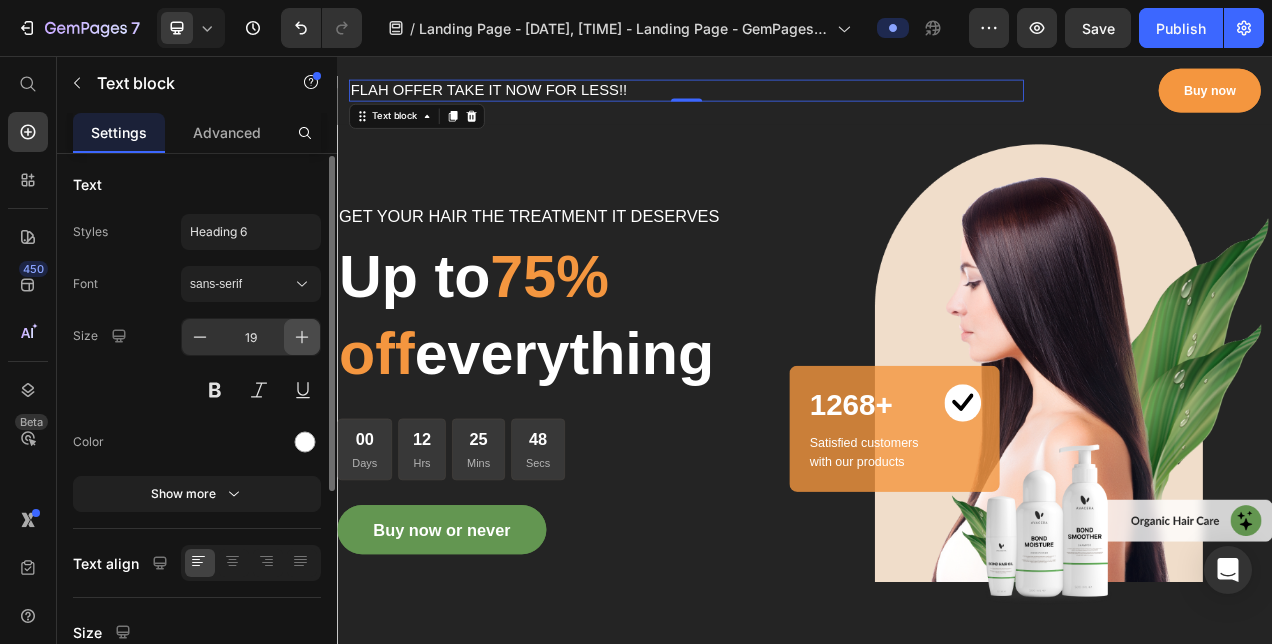 click at bounding box center [302, 337] 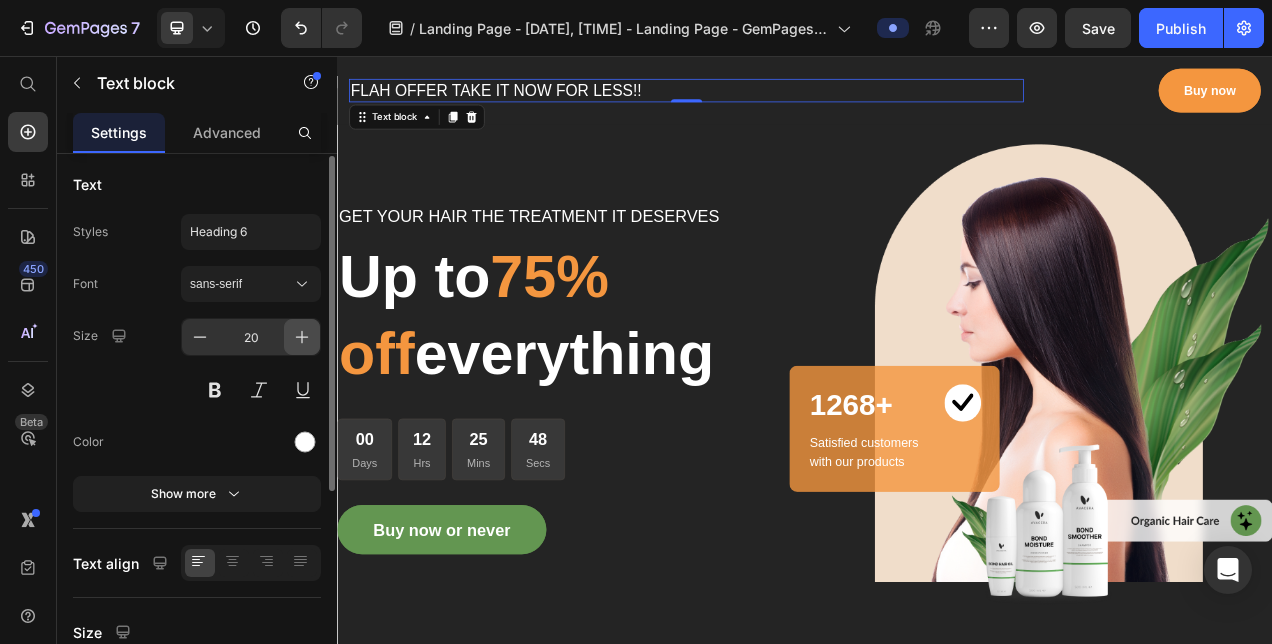 click at bounding box center [302, 337] 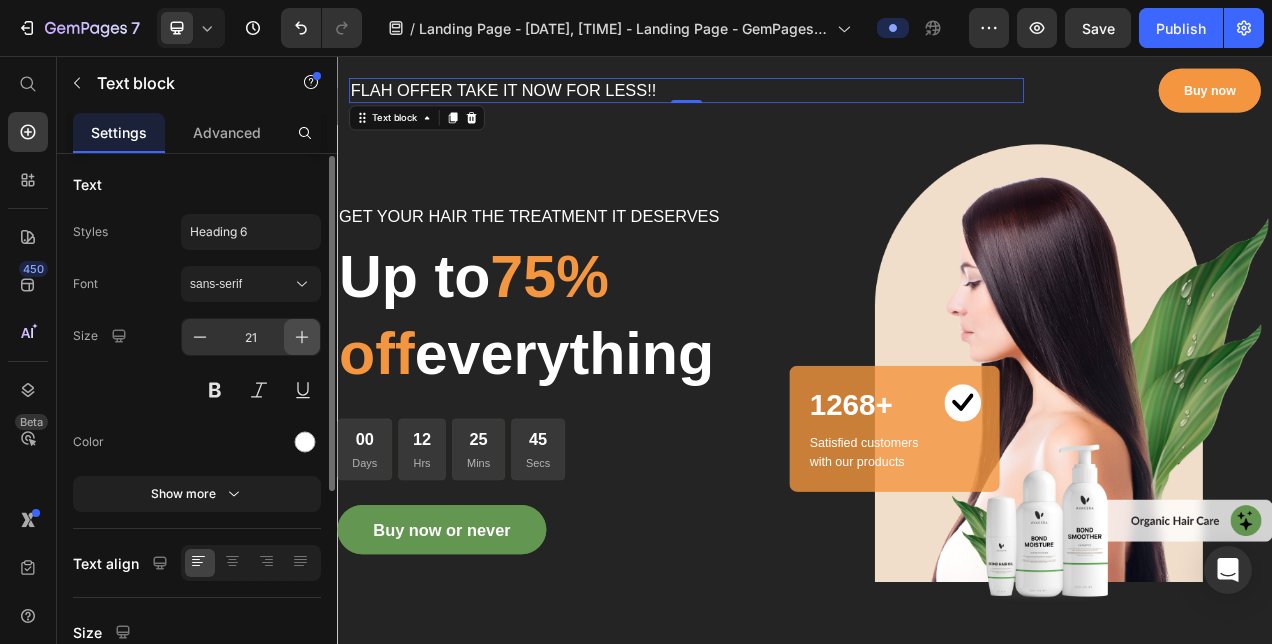 click at bounding box center [302, 337] 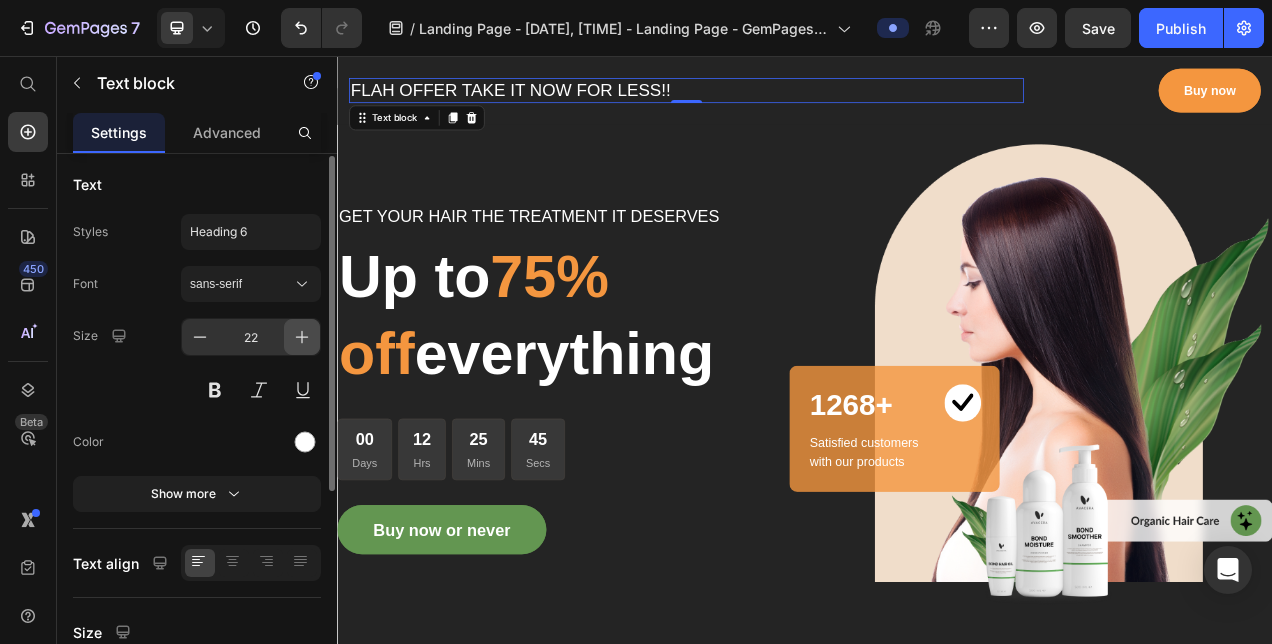 click at bounding box center [302, 337] 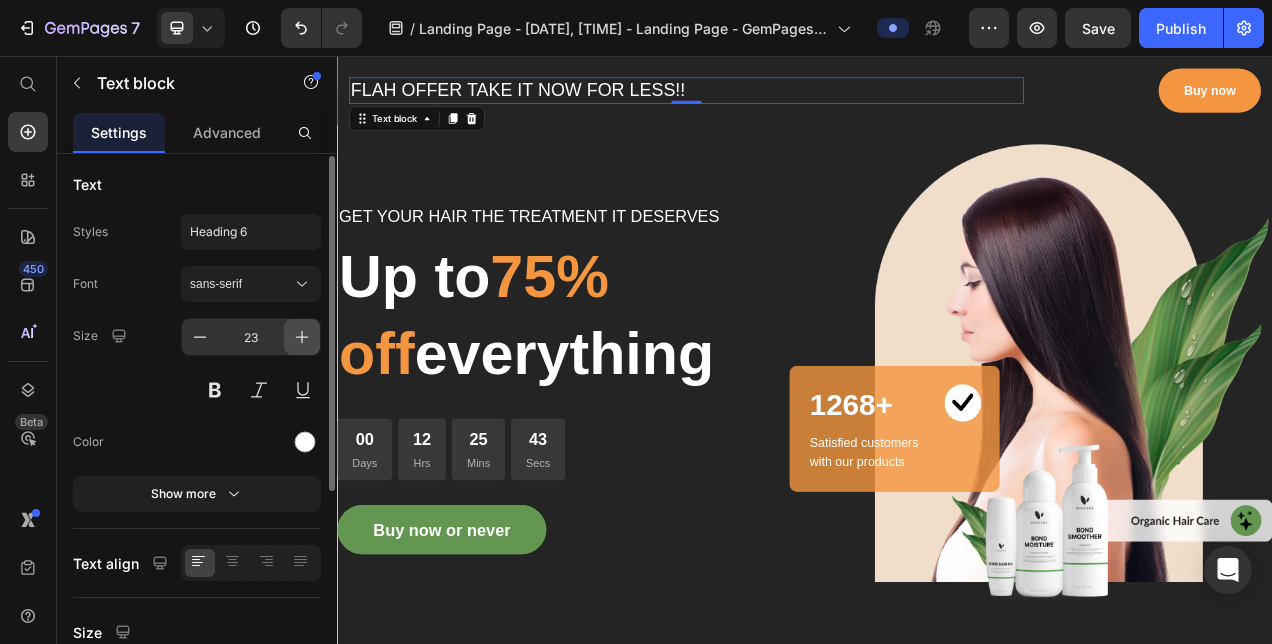 click 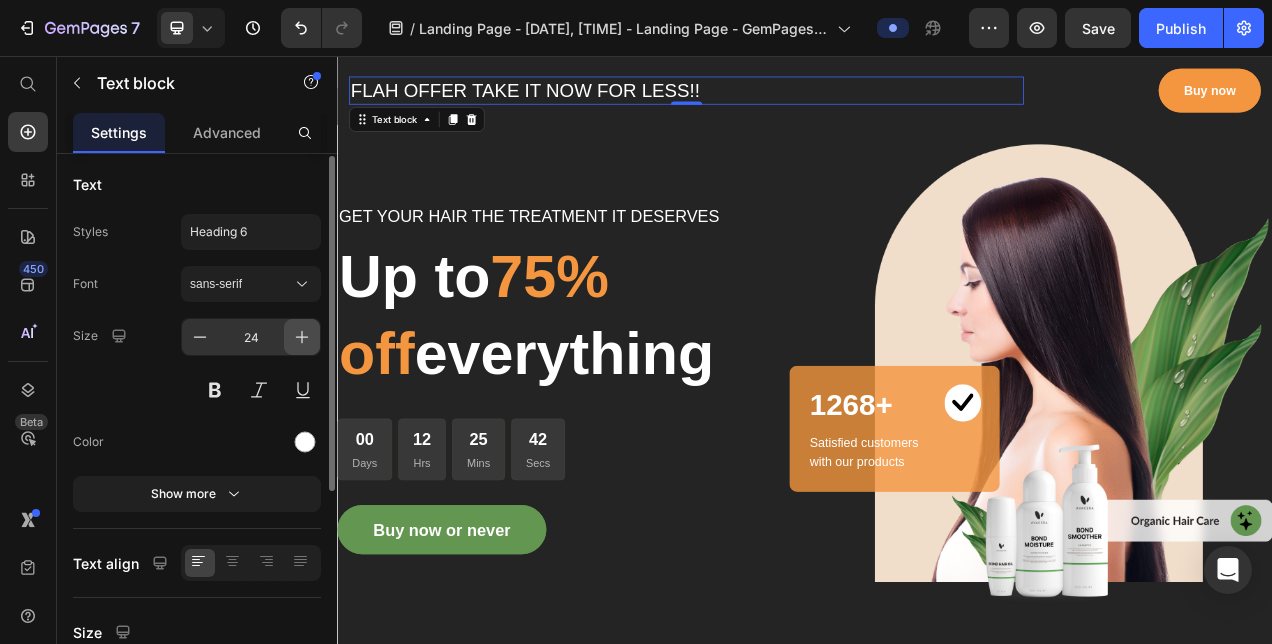 click 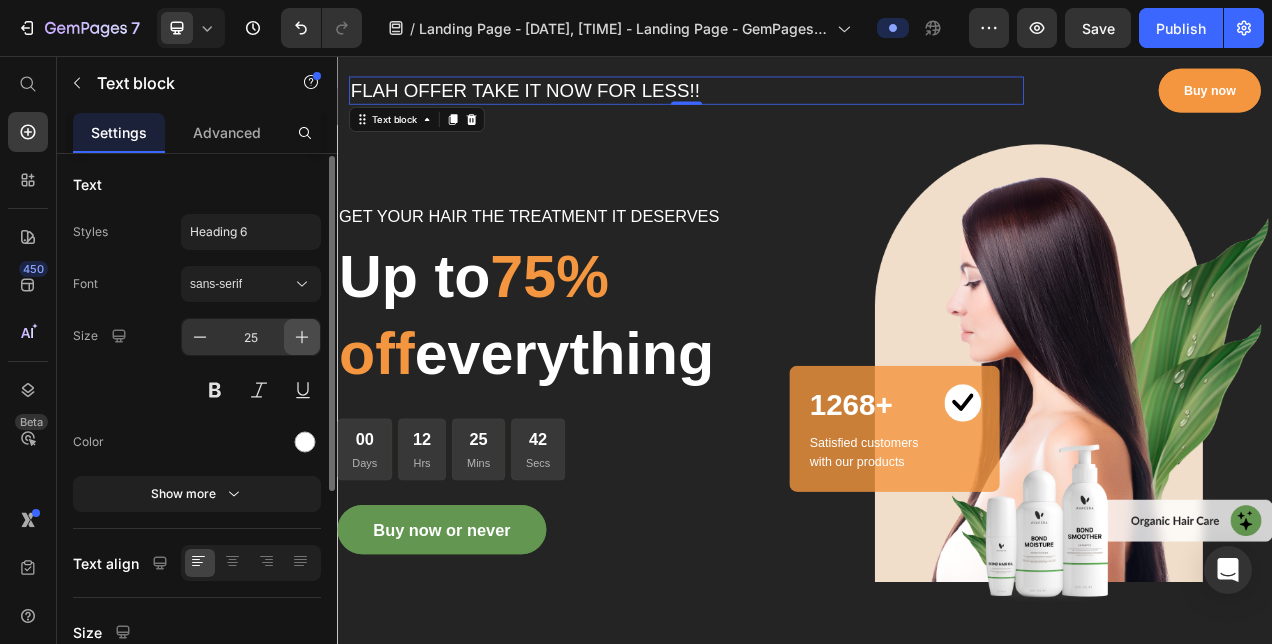 click 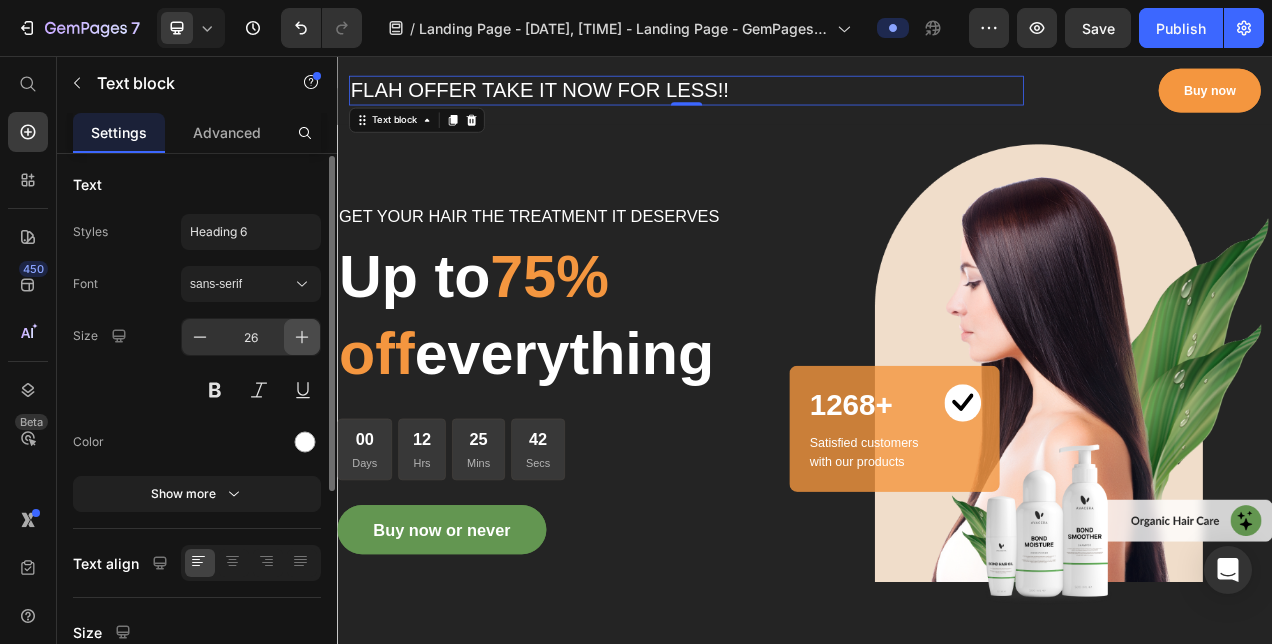 click 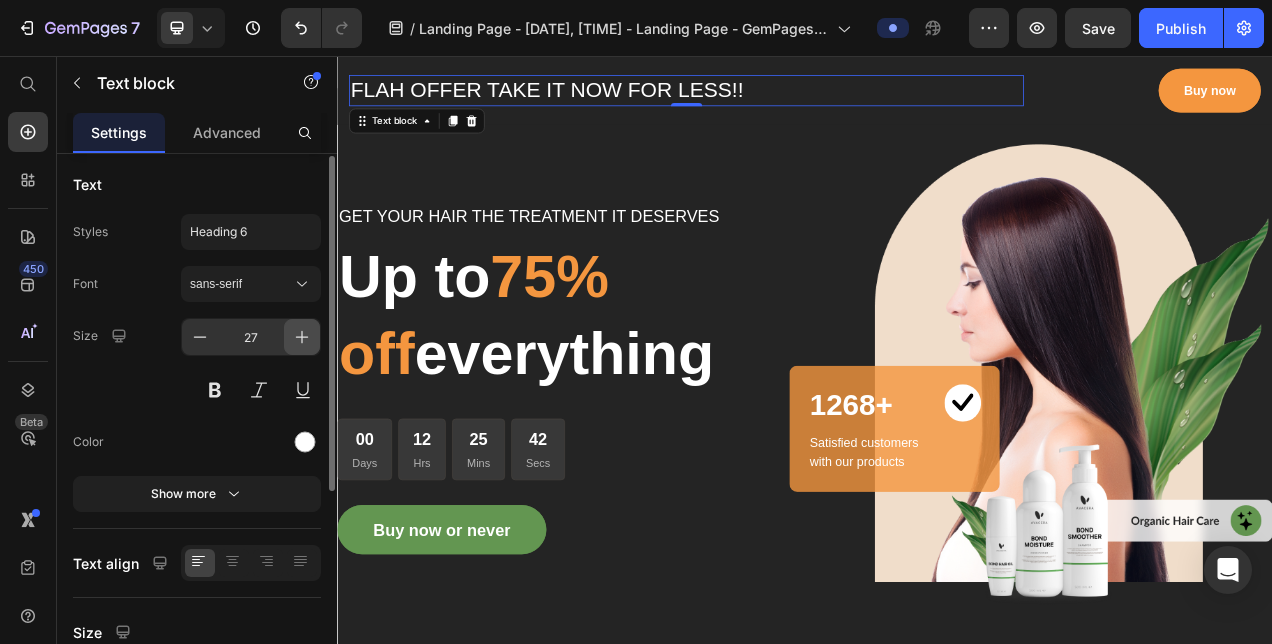 click 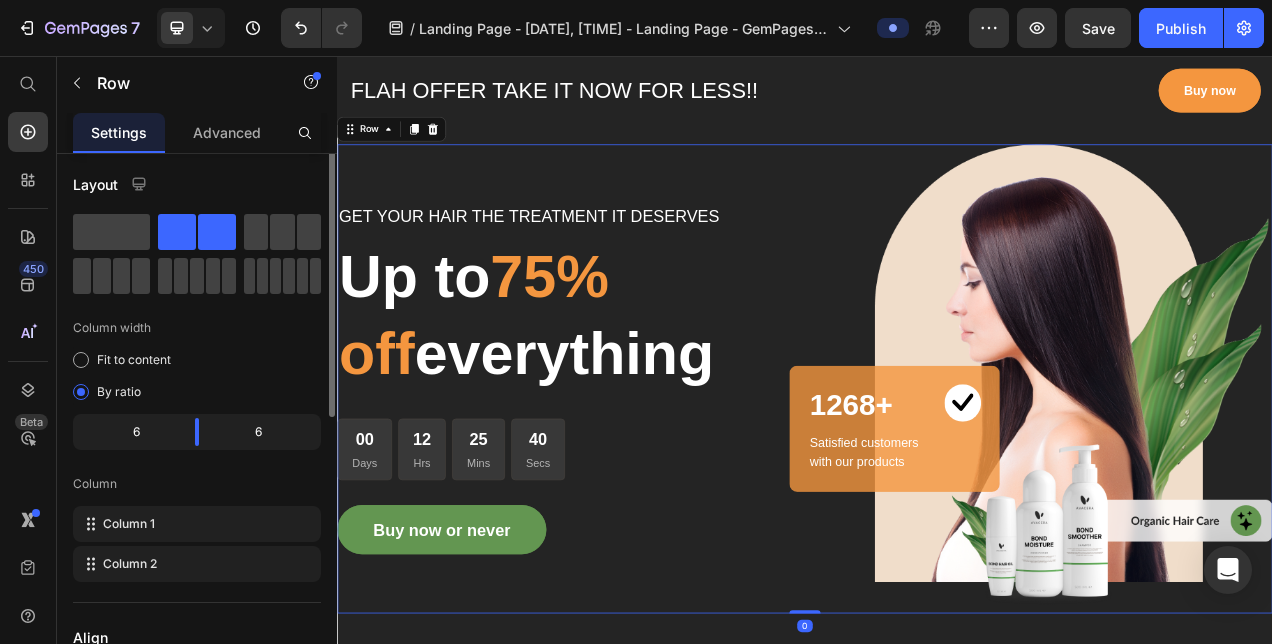 scroll, scrollTop: 0, scrollLeft: 0, axis: both 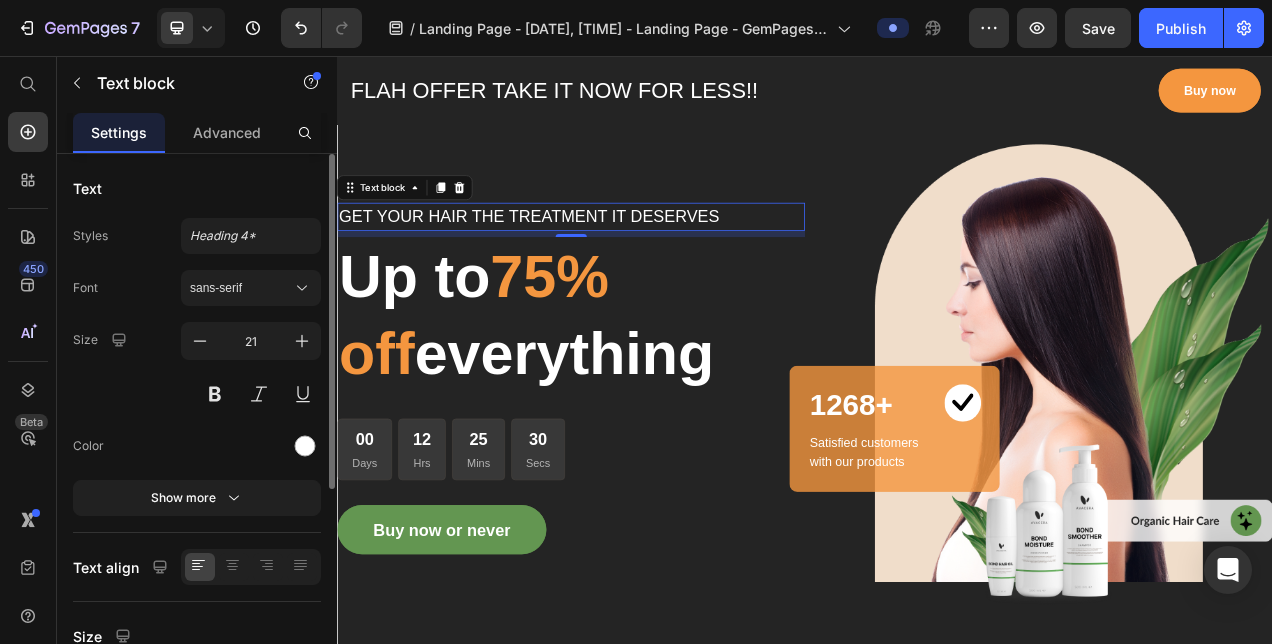 click on "GET YOUR HAIR THE TREATMENT IT DESERVES" at bounding box center (637, 262) 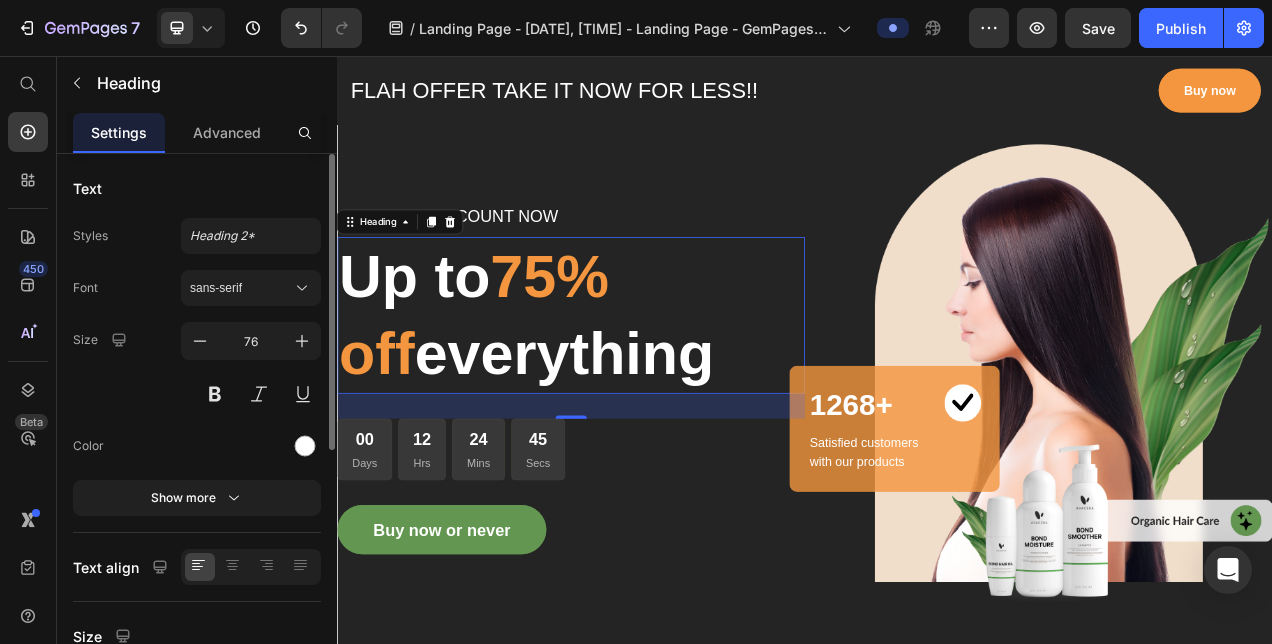 click on "Up to  75% off  everything" at bounding box center (637, 389) 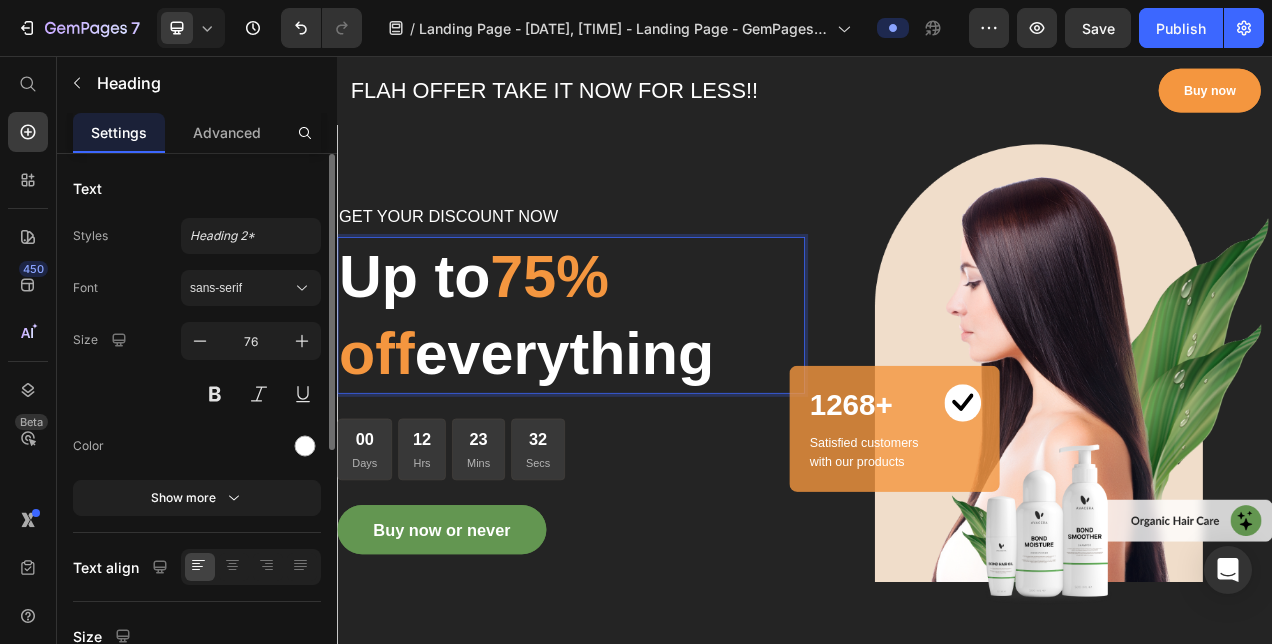 click on "75% off" at bounding box center (512, 388) 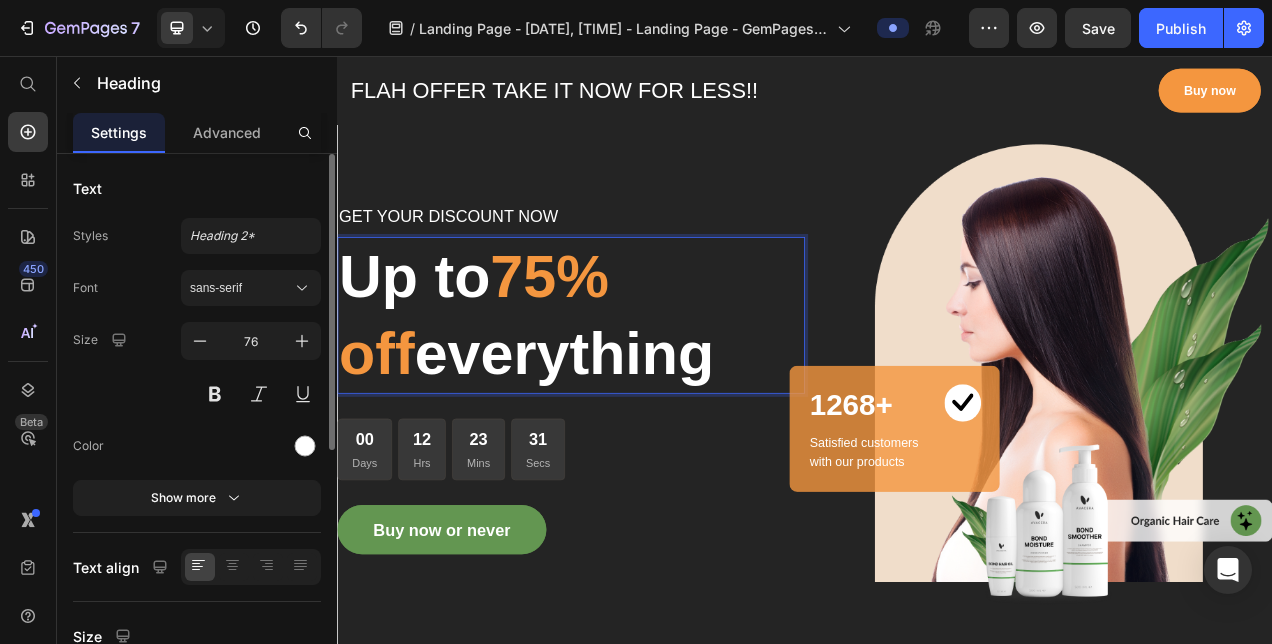 click on "75% off" at bounding box center (512, 388) 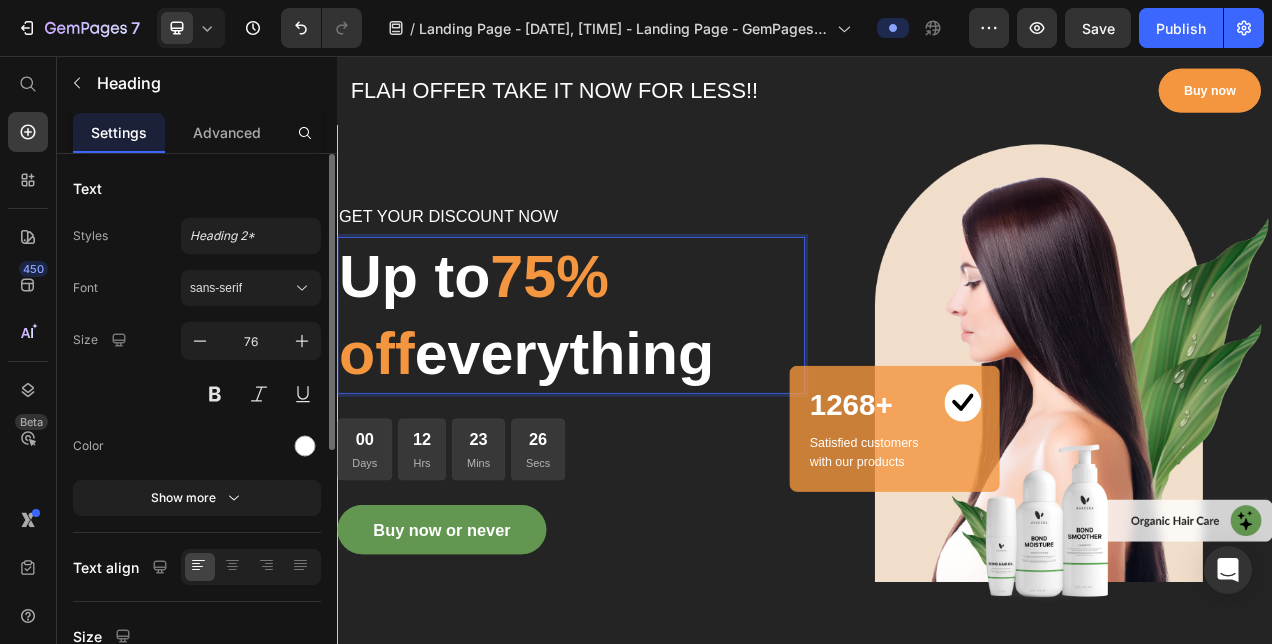 click on "75% off" at bounding box center (512, 388) 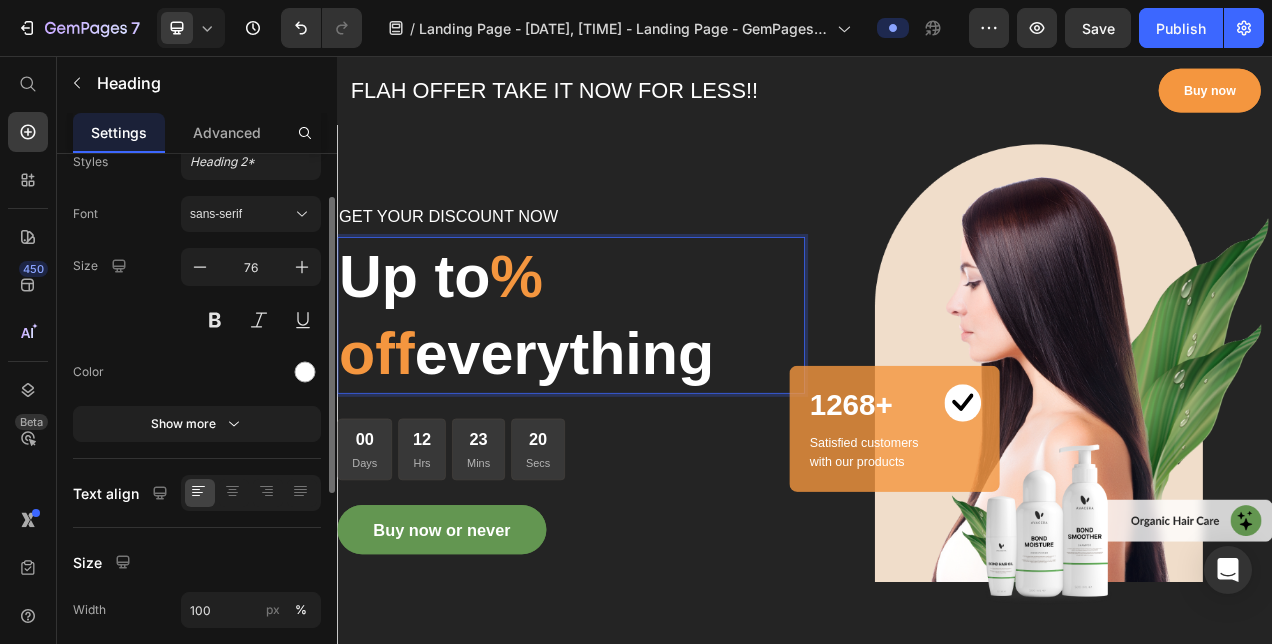 scroll, scrollTop: 76, scrollLeft: 0, axis: vertical 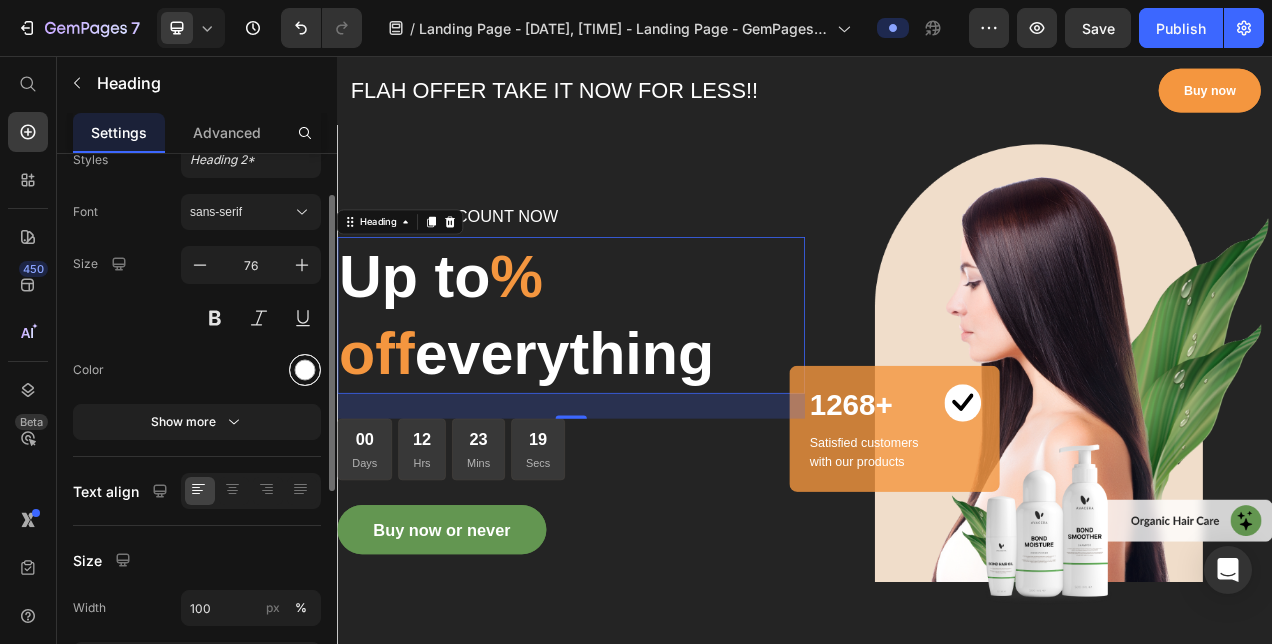 click at bounding box center [305, 370] 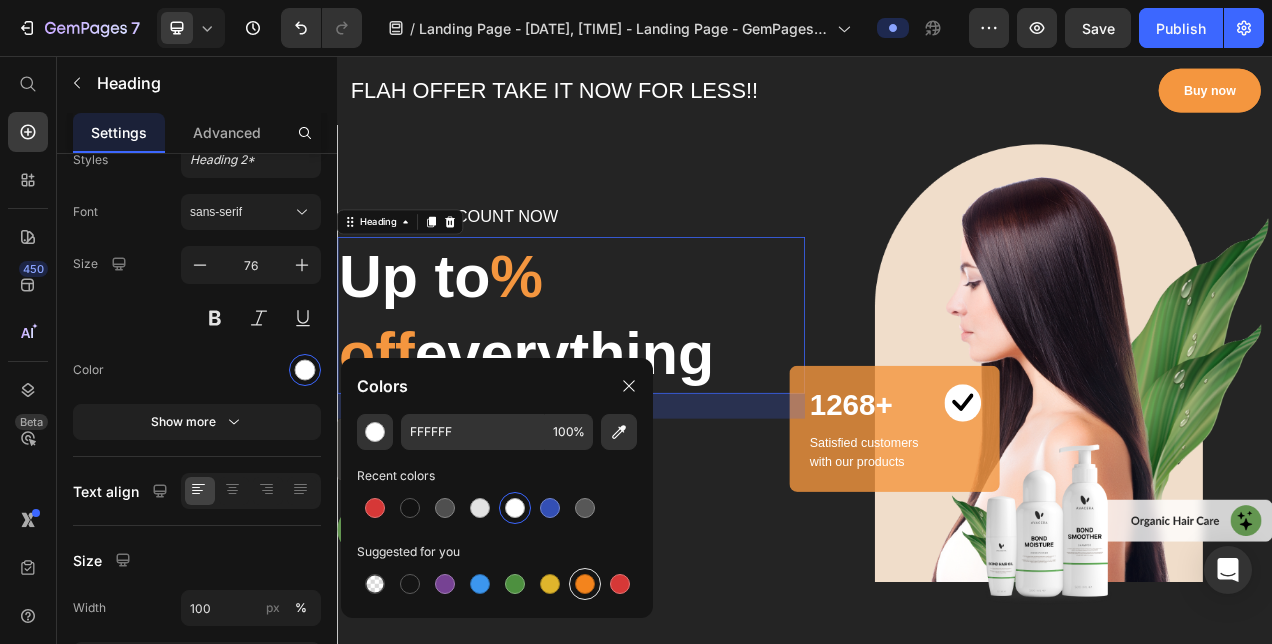 click at bounding box center [585, 584] 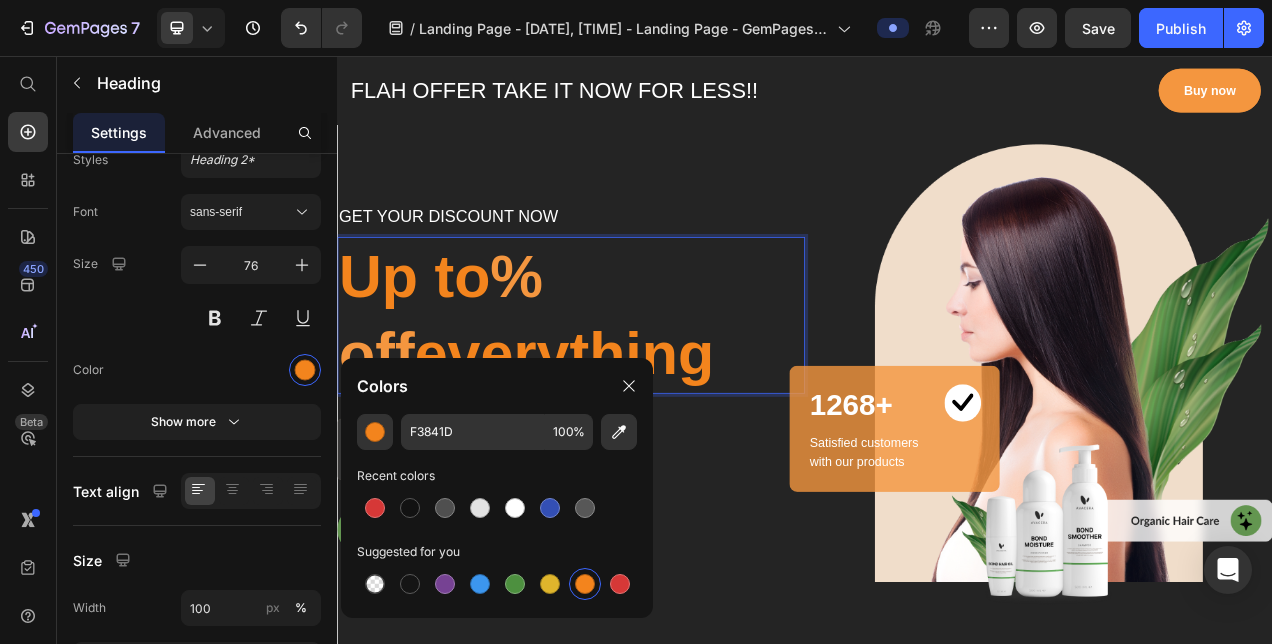 click on "Up to  % off  everything" at bounding box center (637, 389) 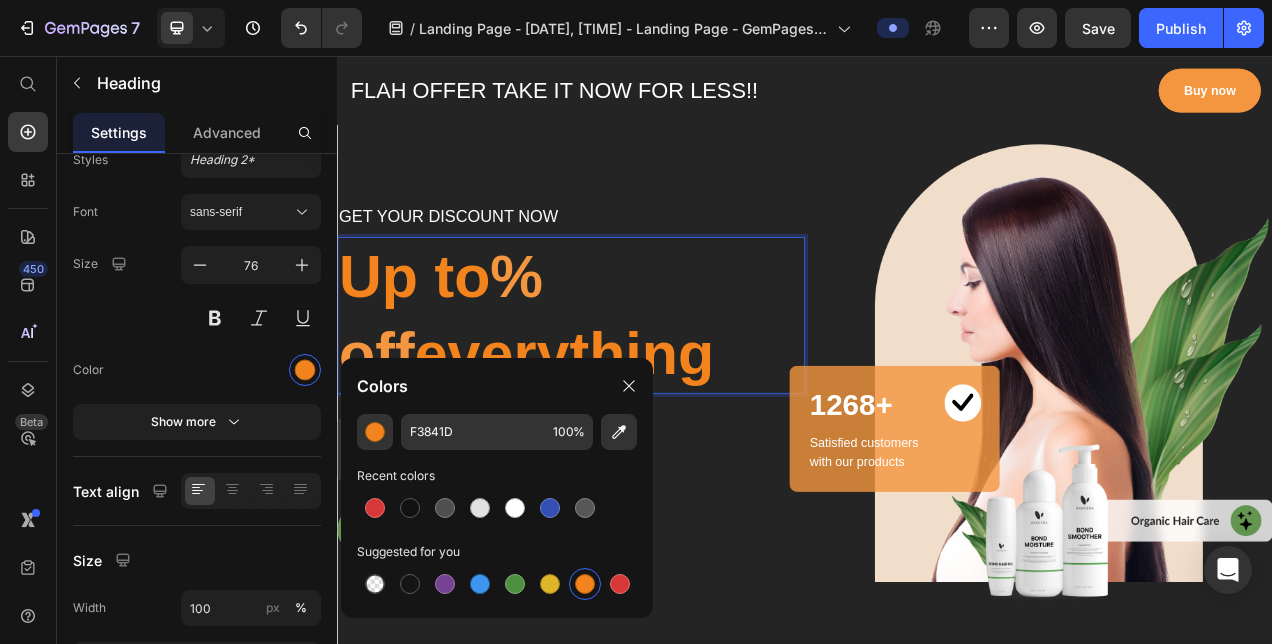 click on "% off" at bounding box center [470, 388] 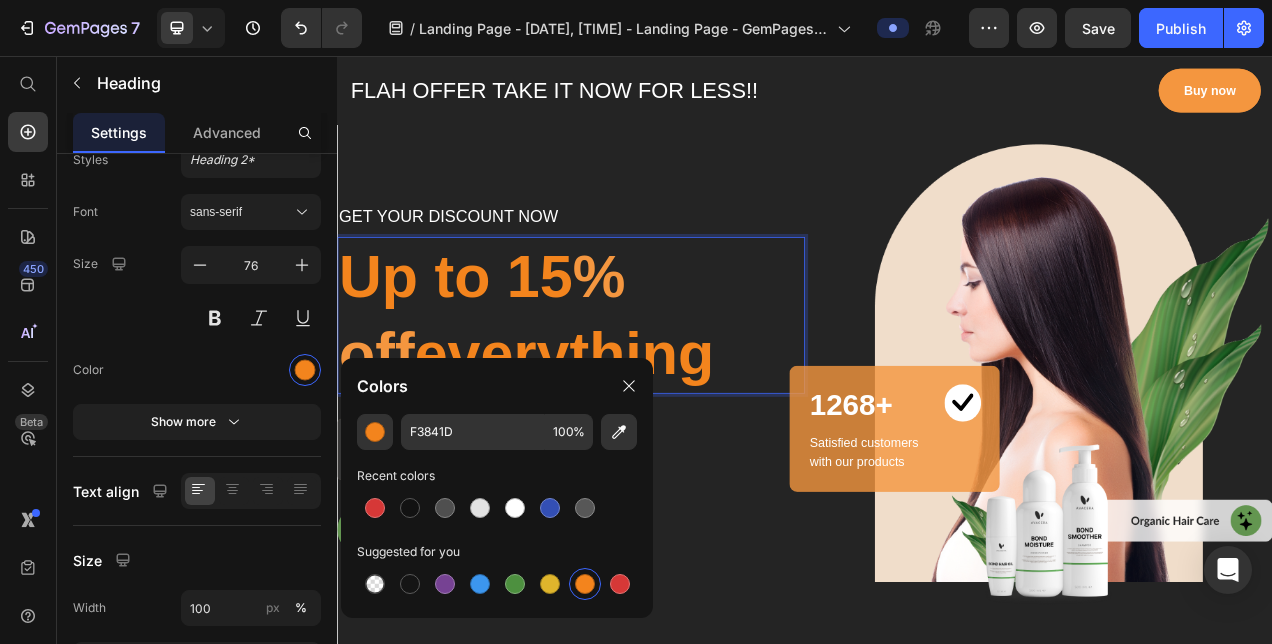 click on "Up to 15 % off  everything" at bounding box center [637, 389] 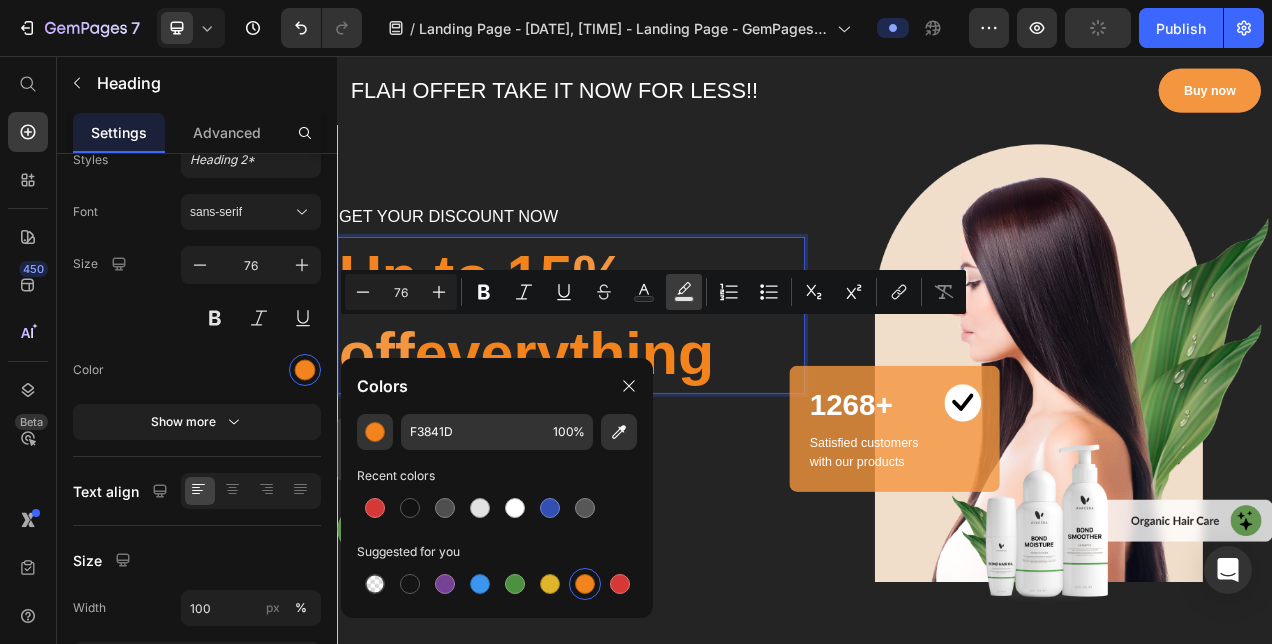 click 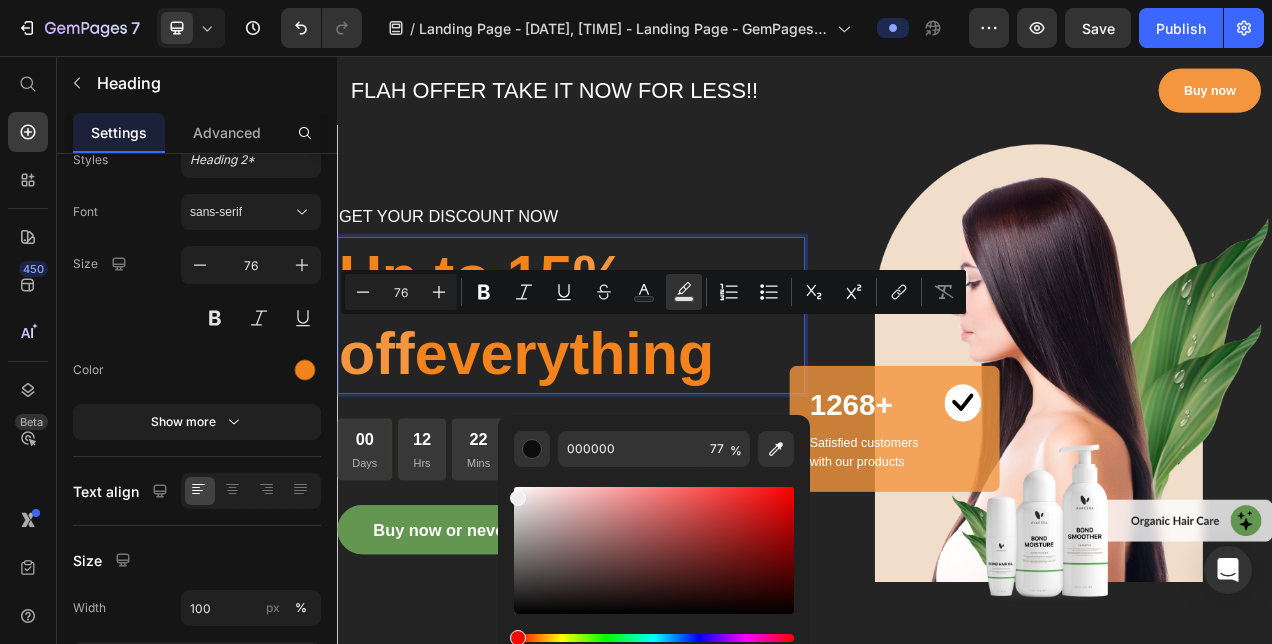 click at bounding box center [654, 550] 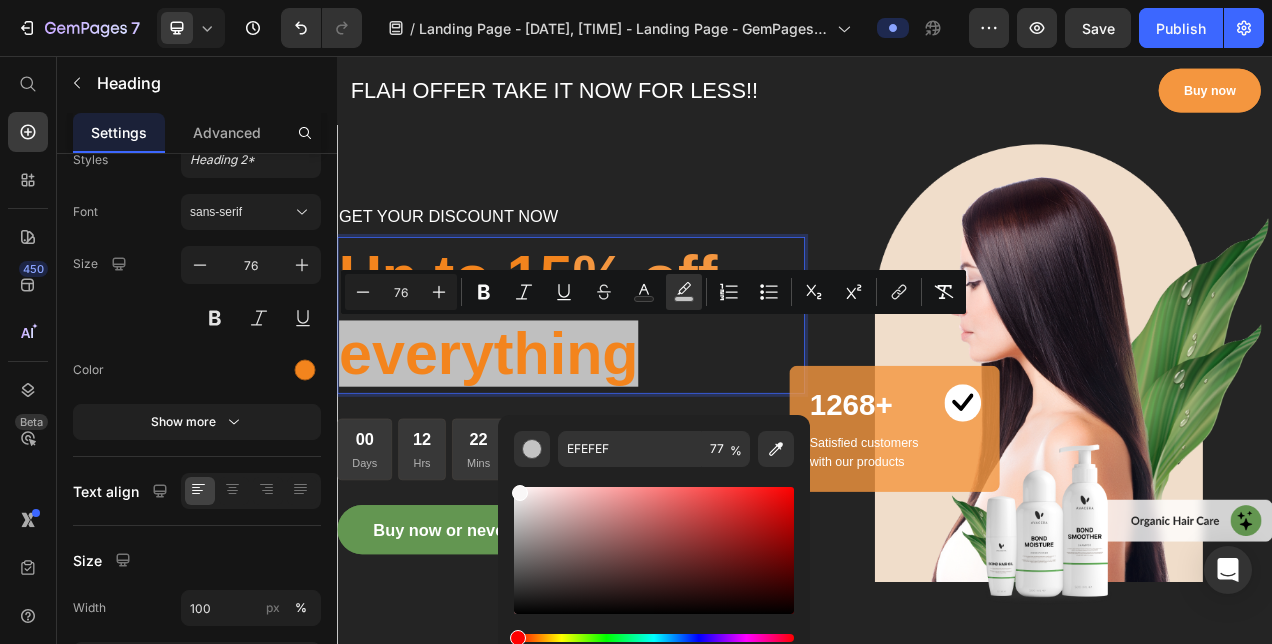click at bounding box center [654, 550] 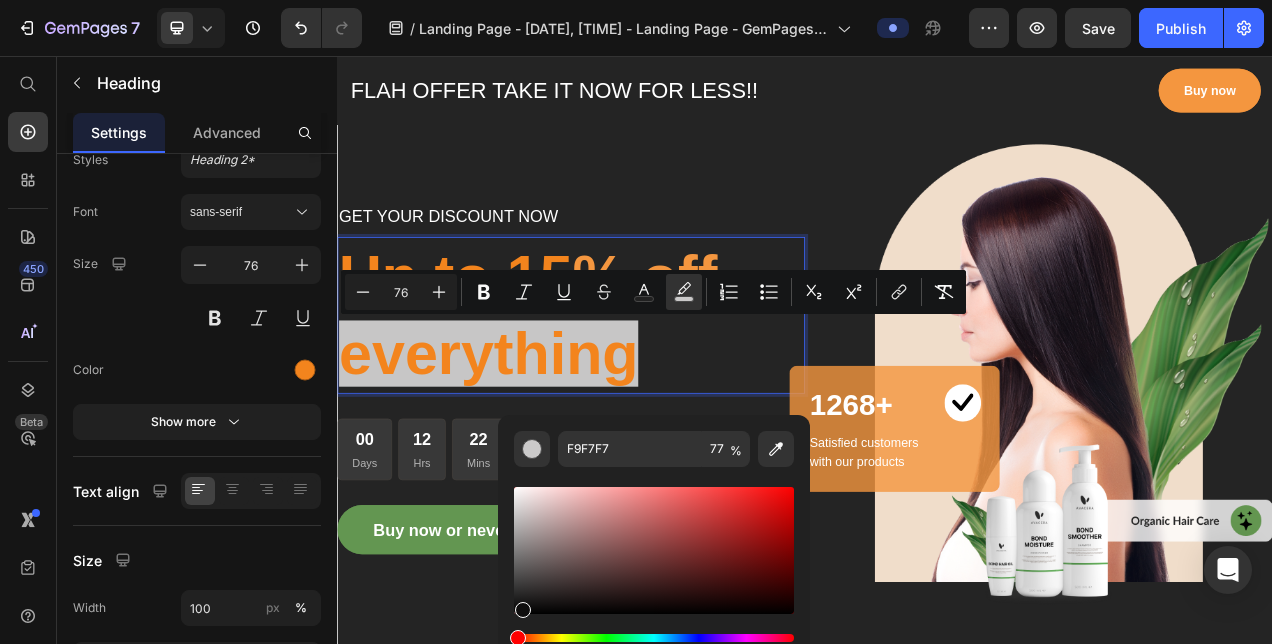 click at bounding box center (654, 550) 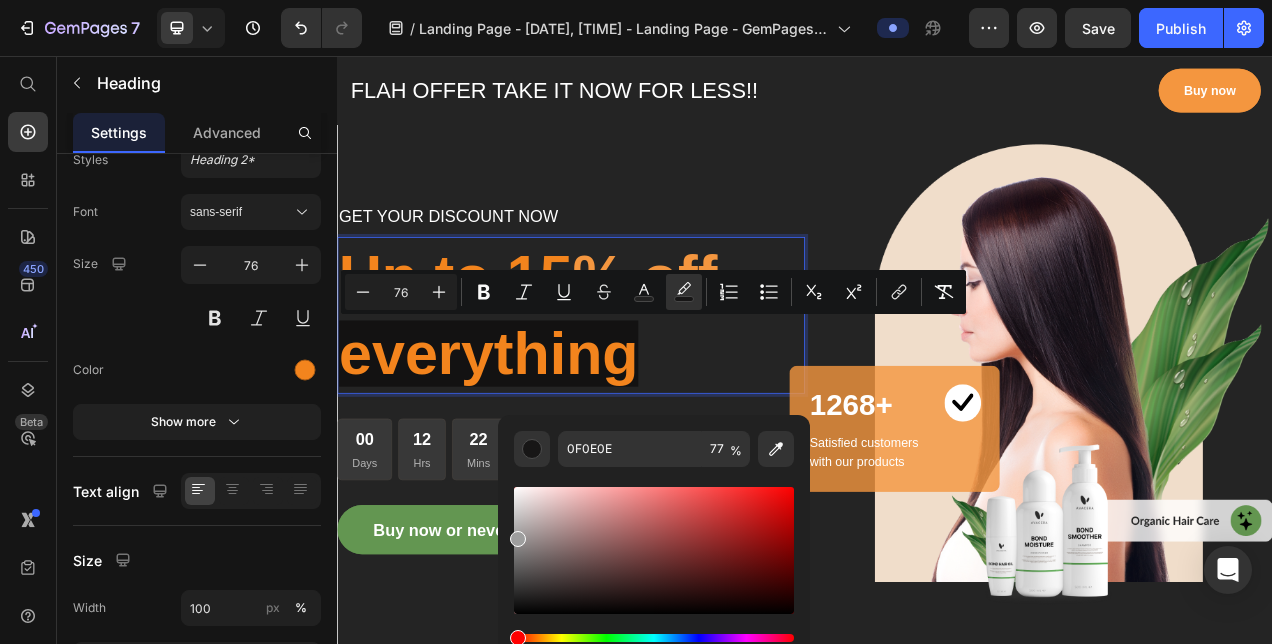click at bounding box center [654, 550] 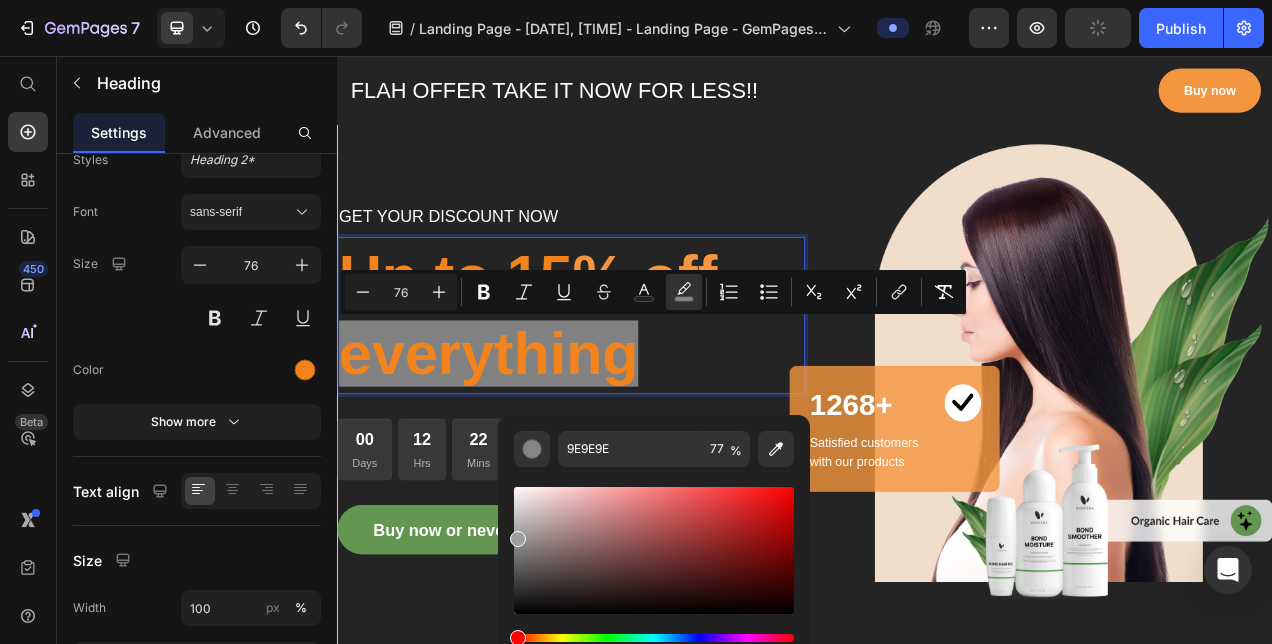 click at bounding box center (654, 550) 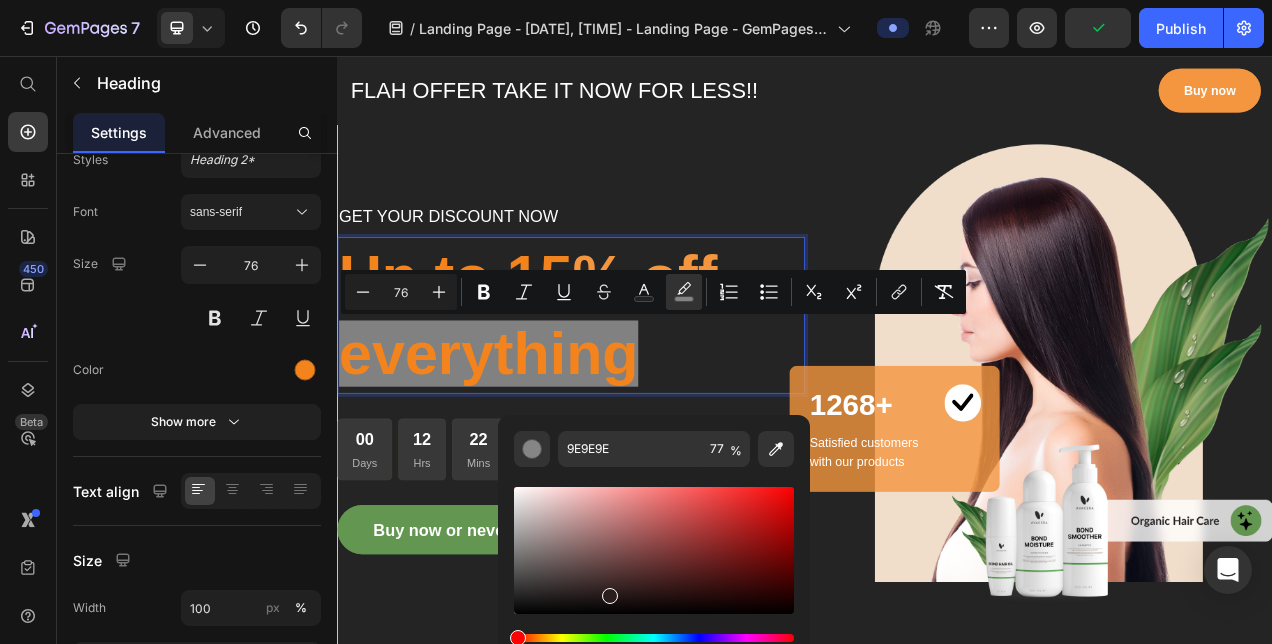 type on "2B1D1D" 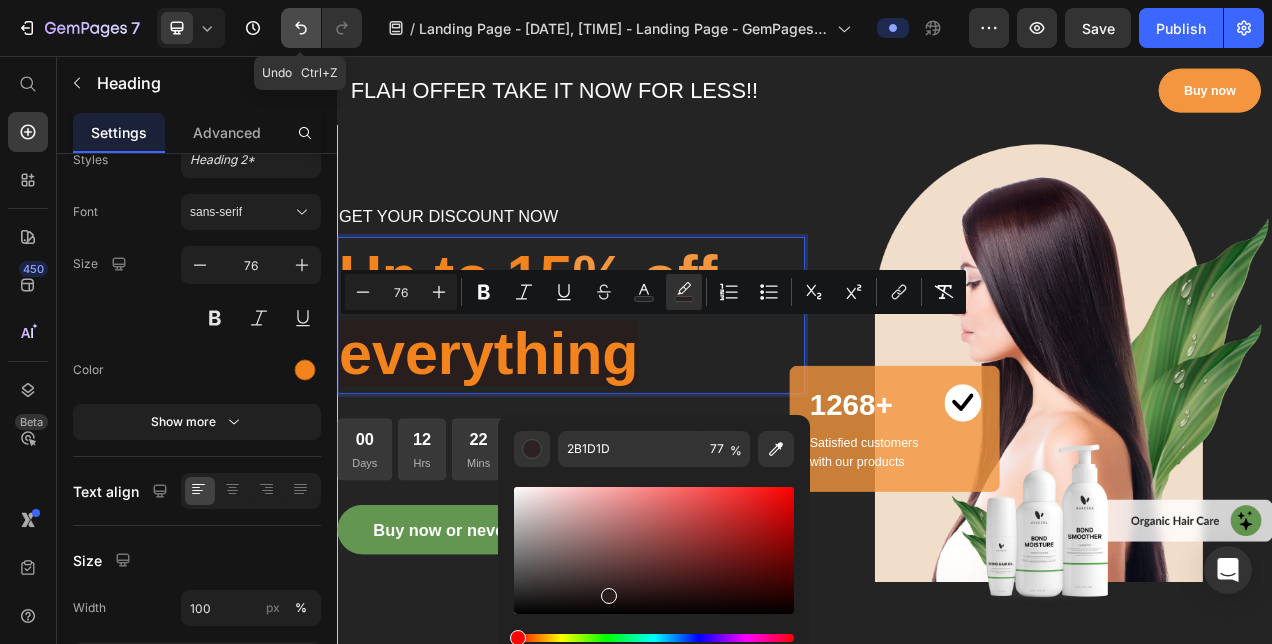 click 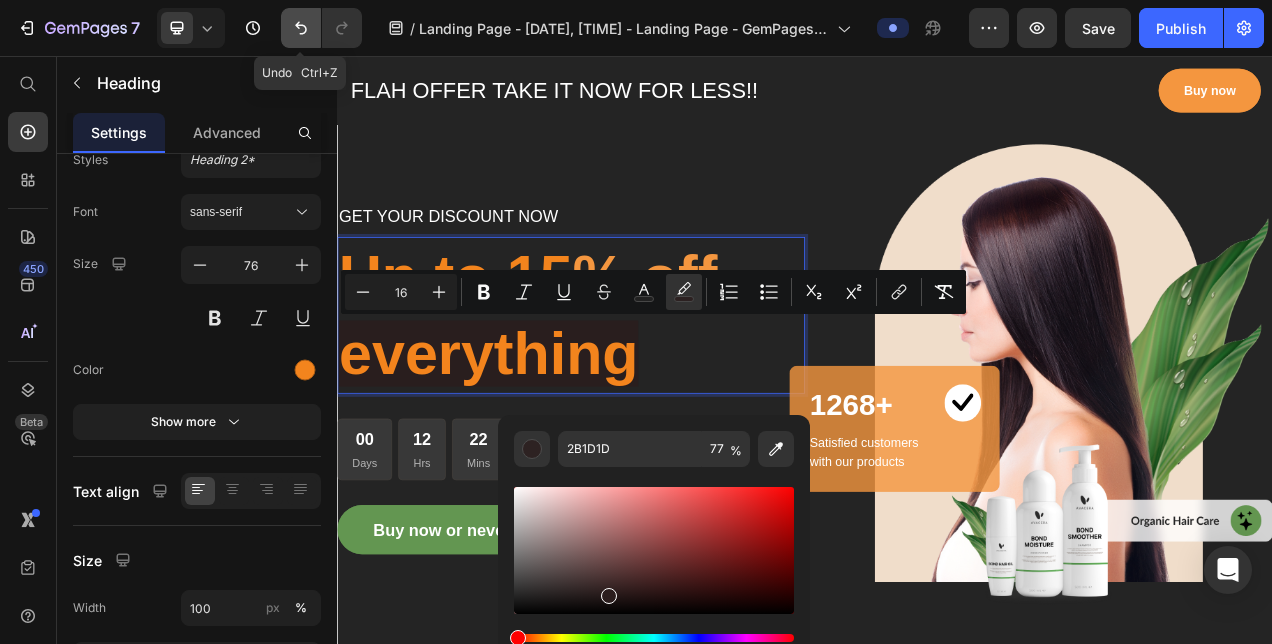 click 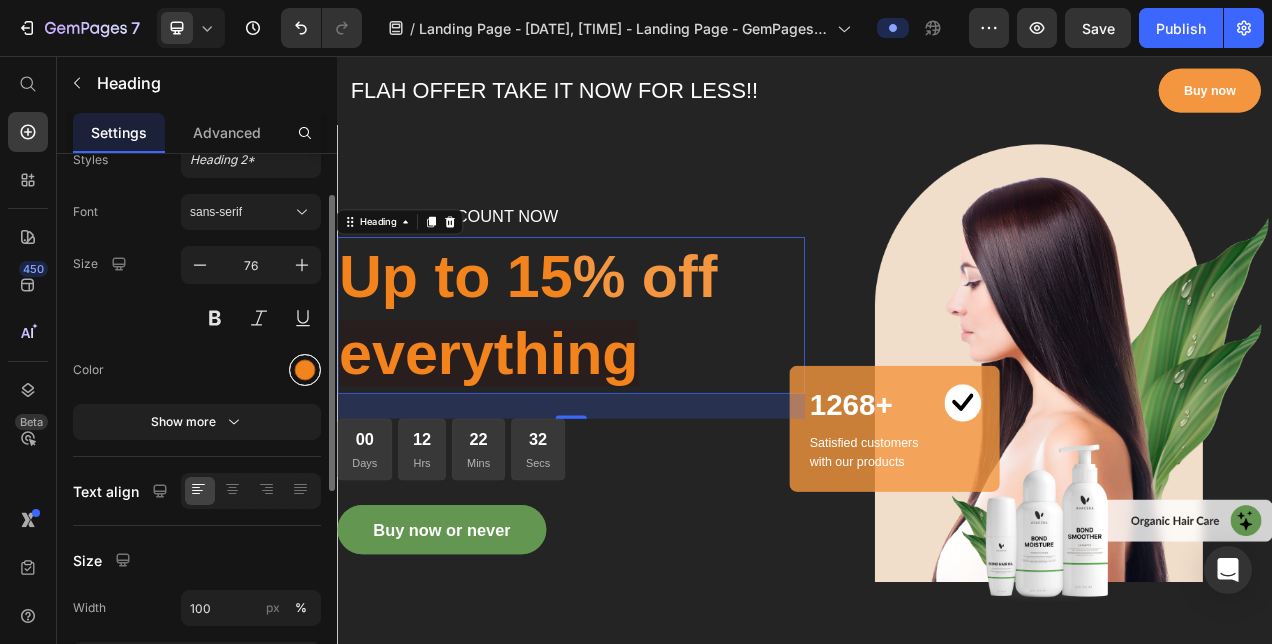 click at bounding box center [305, 370] 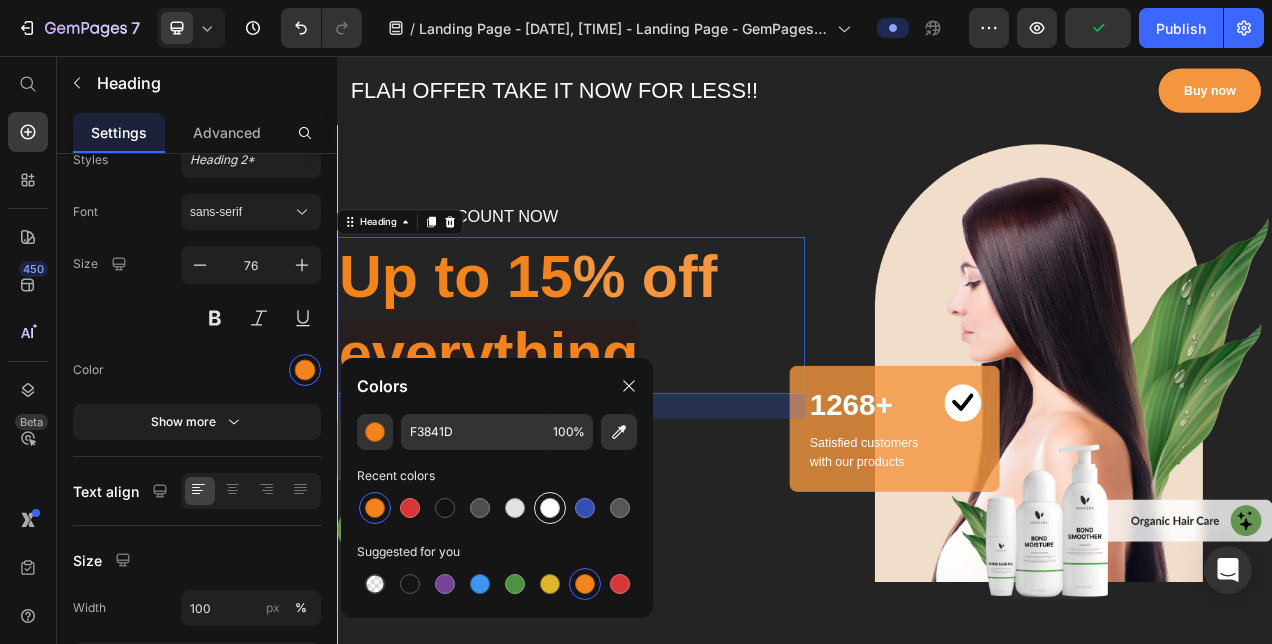 click at bounding box center (550, 508) 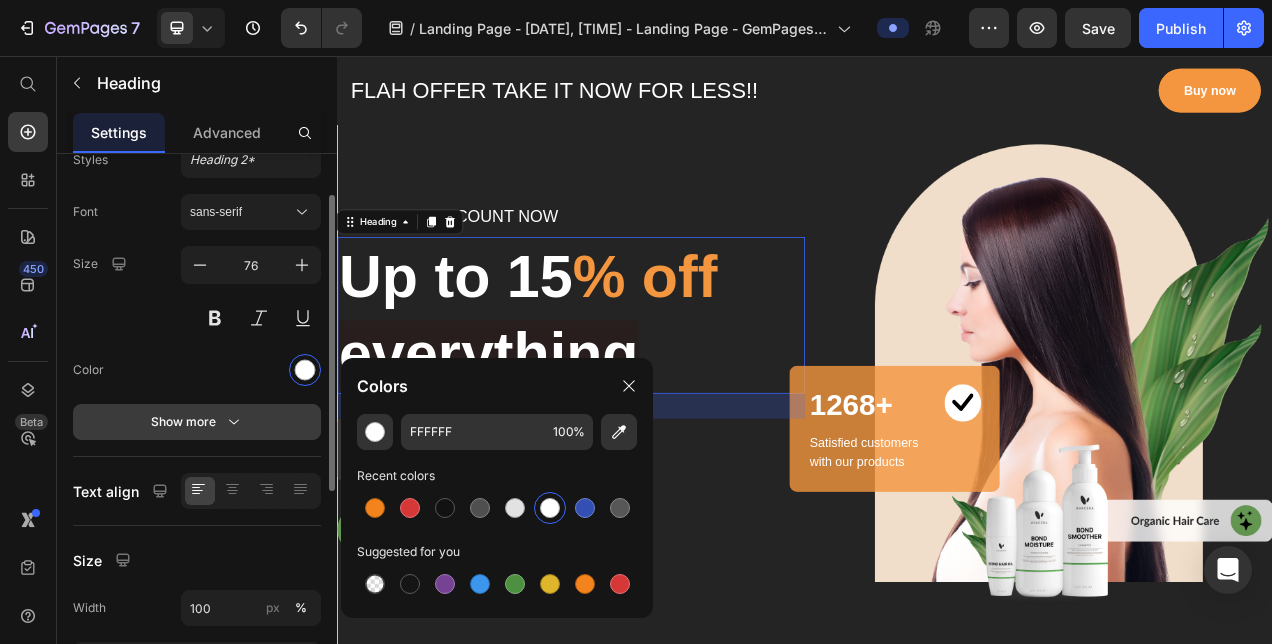 click on "Show more" at bounding box center [197, 422] 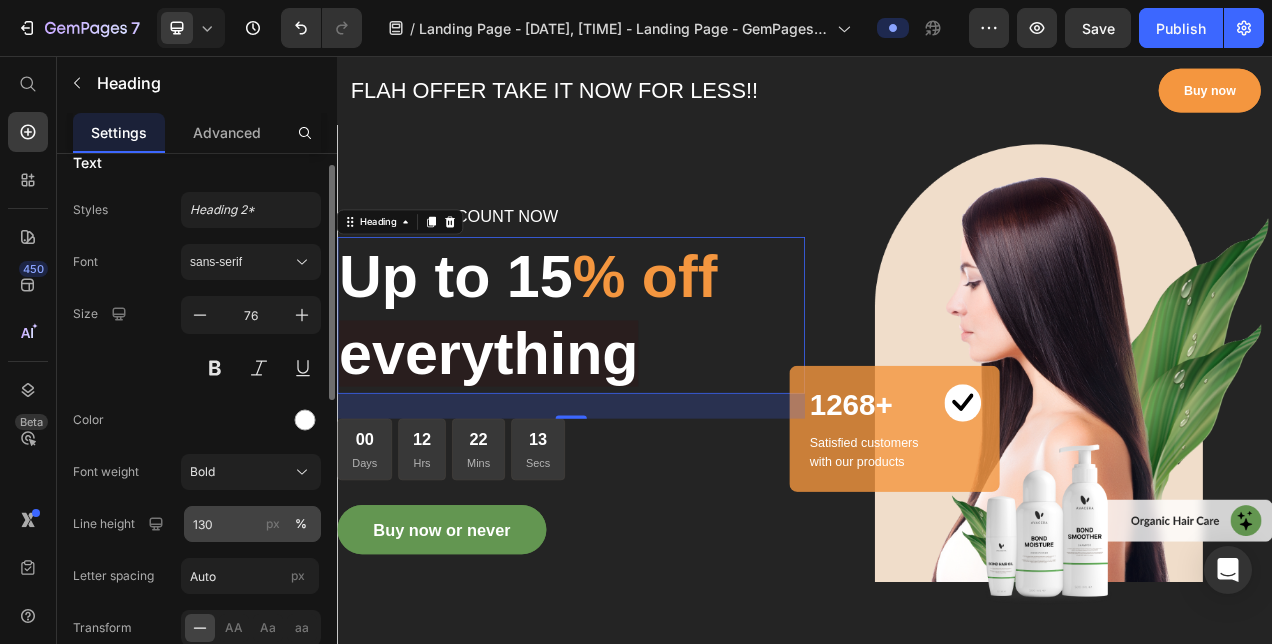scroll, scrollTop: 0, scrollLeft: 0, axis: both 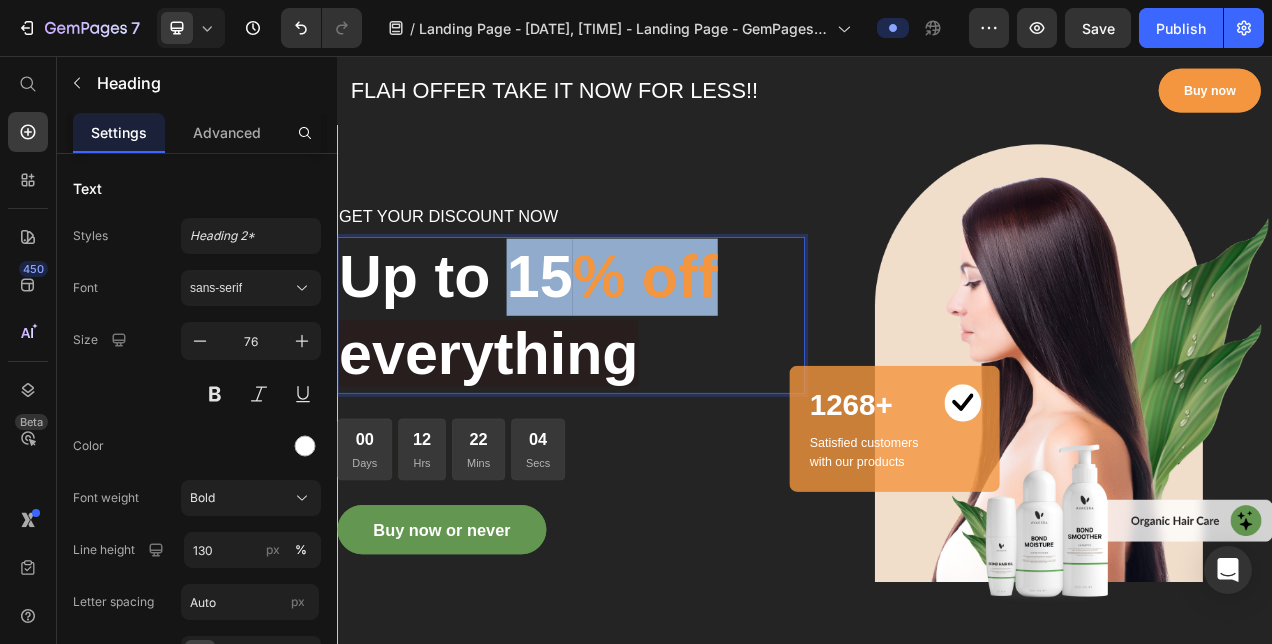 drag, startPoint x: 562, startPoint y: 320, endPoint x: 859, endPoint y: 309, distance: 297.20364 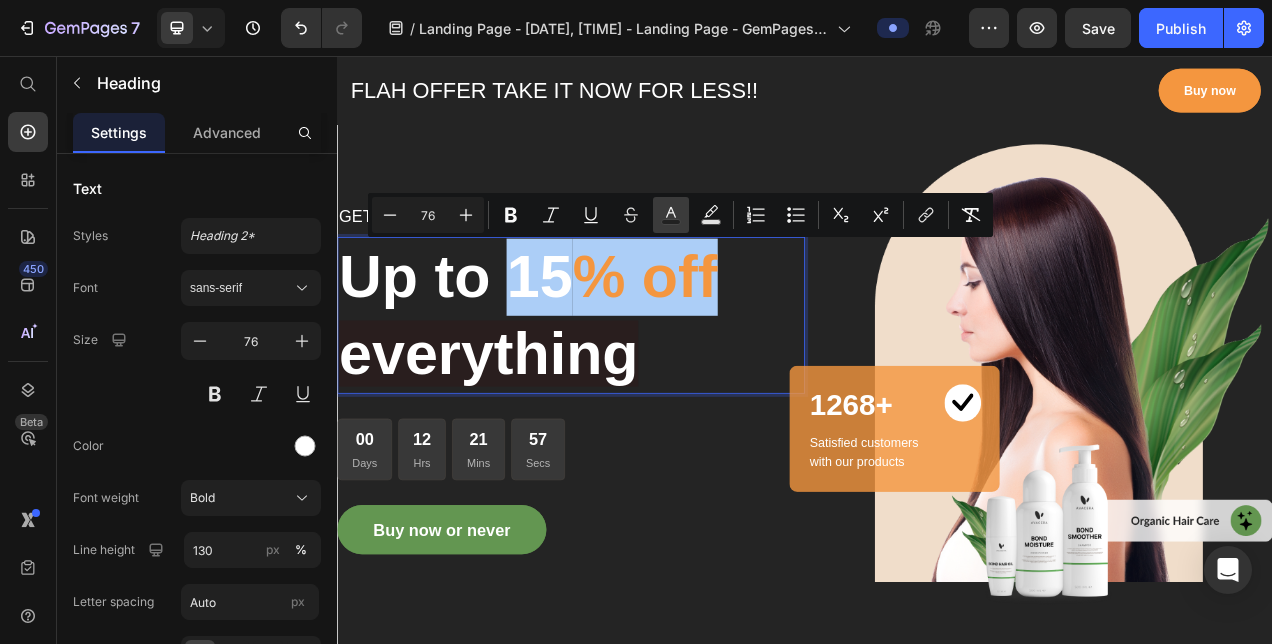 click on "Text Color" at bounding box center [671, 215] 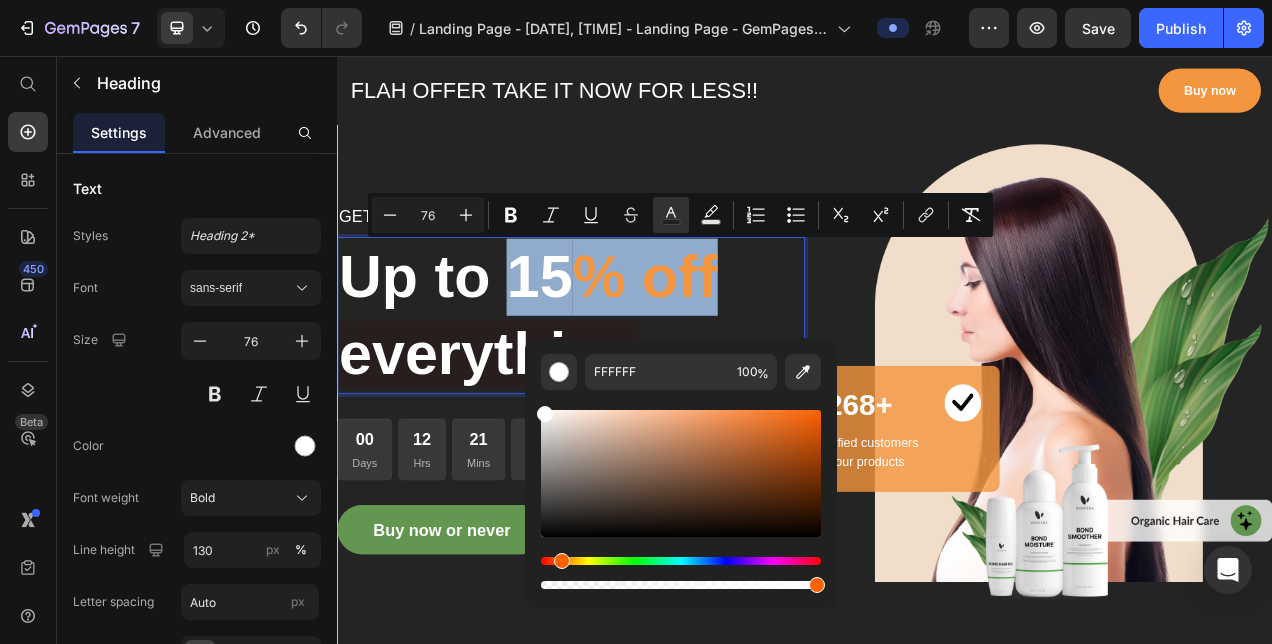 click at bounding box center (681, 561) 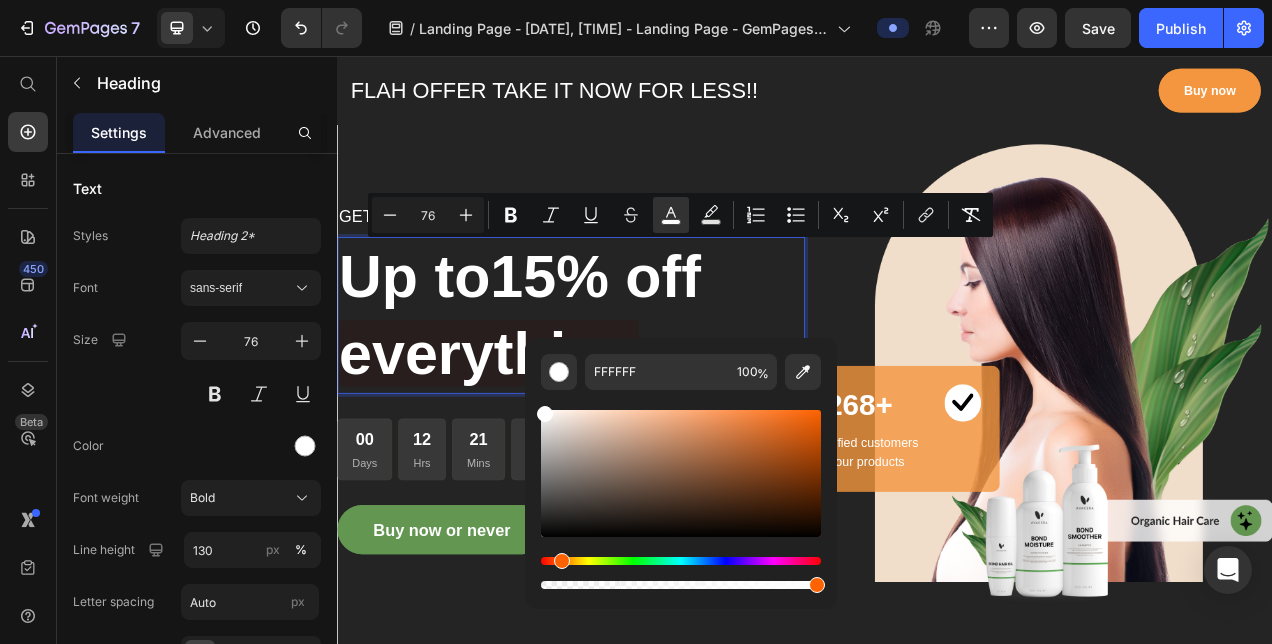 click at bounding box center (681, 561) 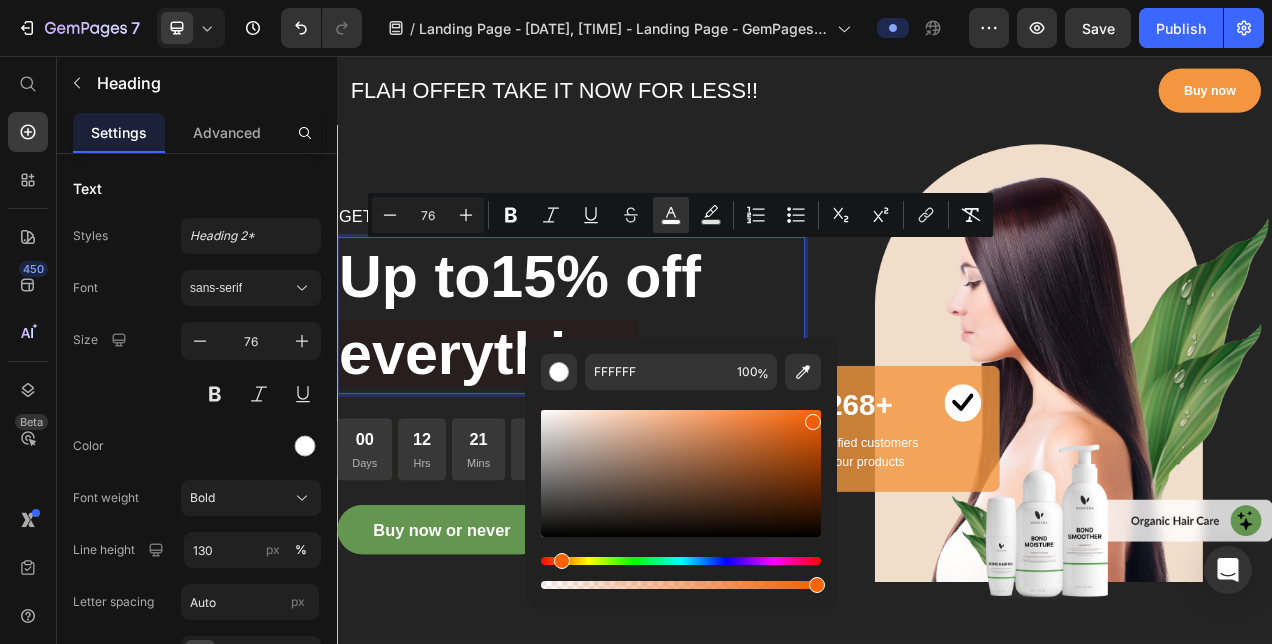 click at bounding box center (681, 473) 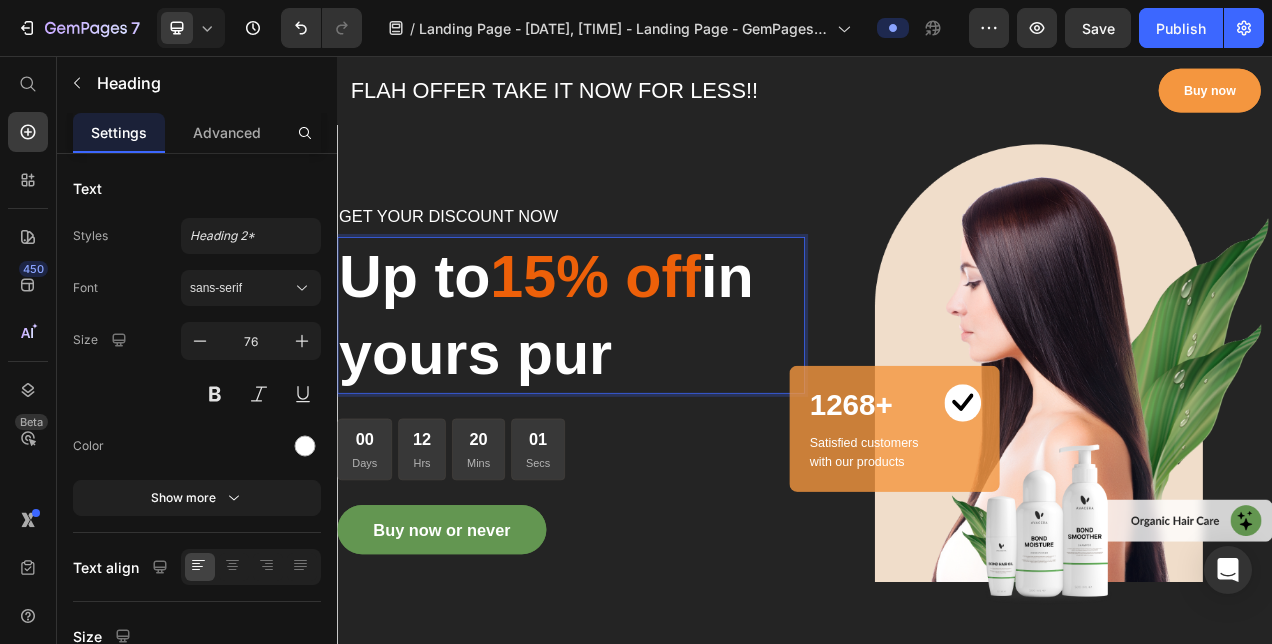 click on "Up to  15% off  in yours pur" at bounding box center [637, 389] 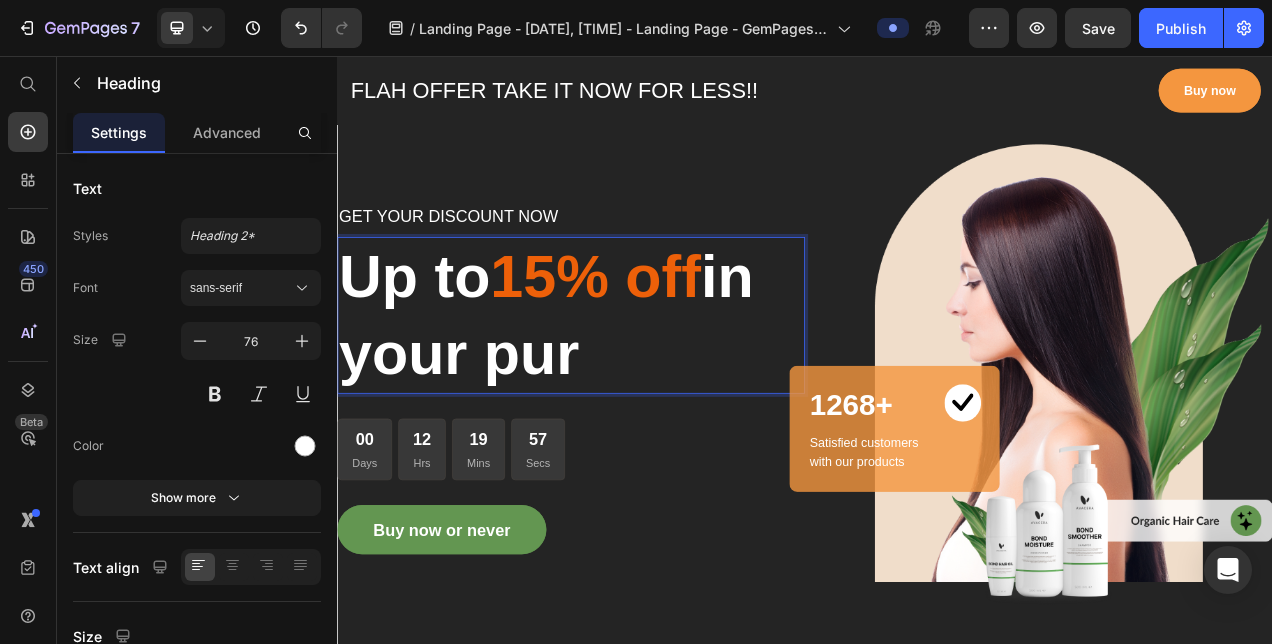 click on "Up to  15% off  in your pur" at bounding box center (637, 389) 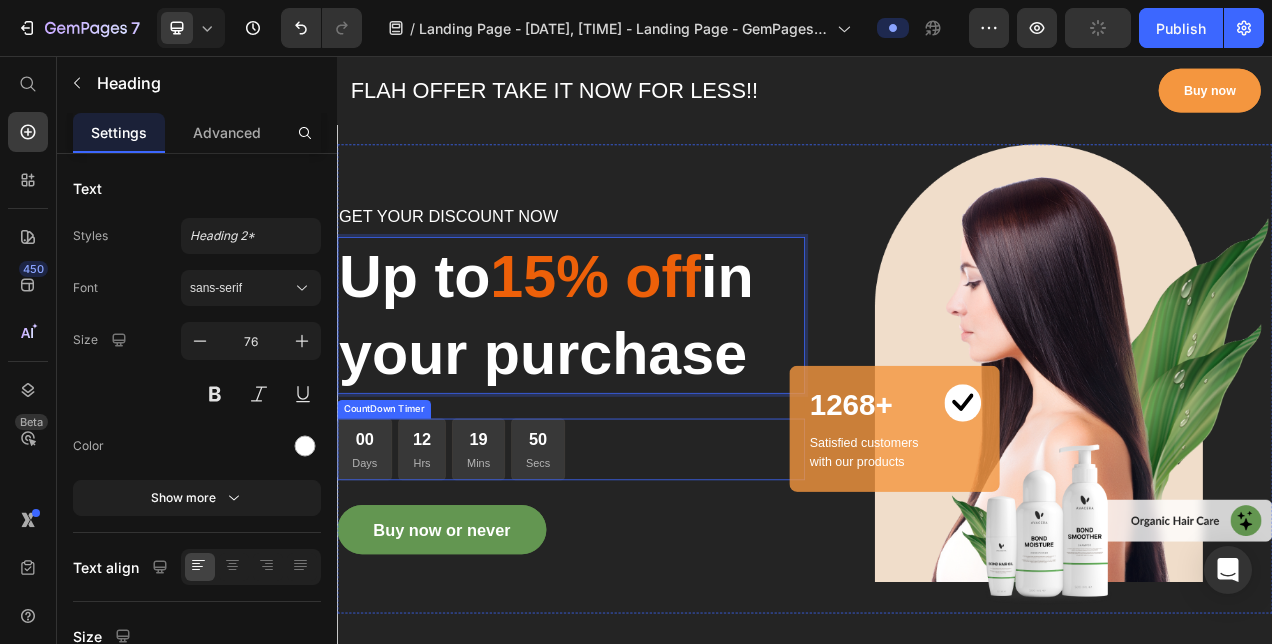 click on "[DAYS] Days [HOURS] Hrs [MINUTES] Mins [SECONDS] Secs" at bounding box center [637, 560] 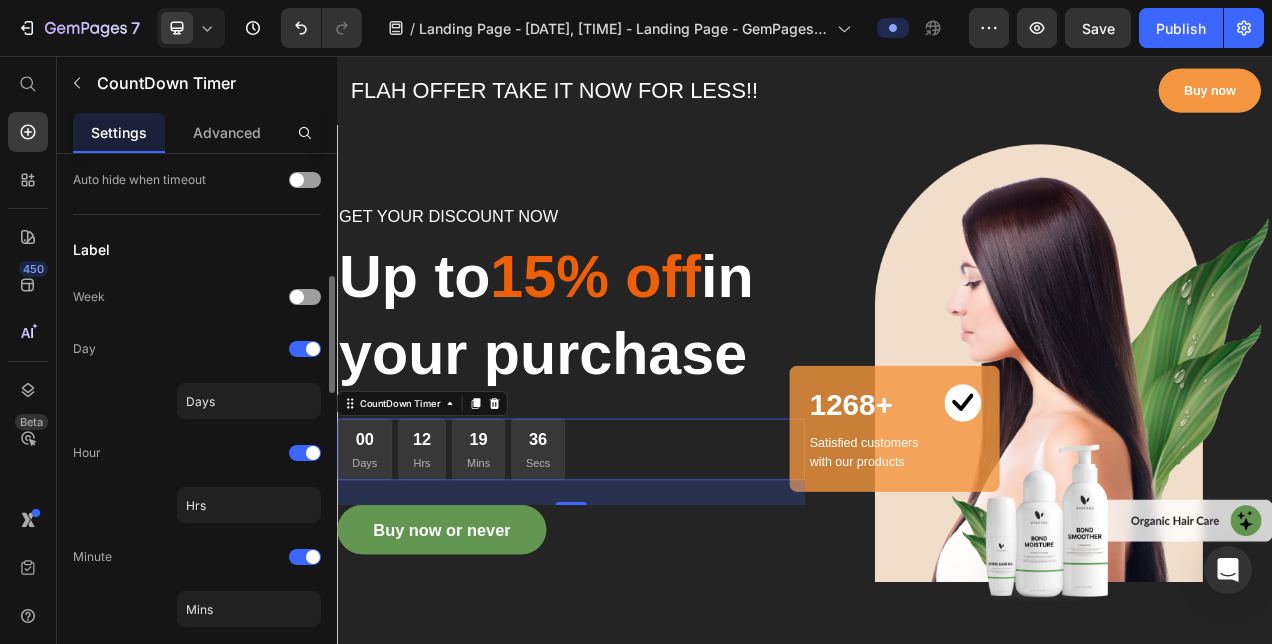 scroll, scrollTop: 259, scrollLeft: 0, axis: vertical 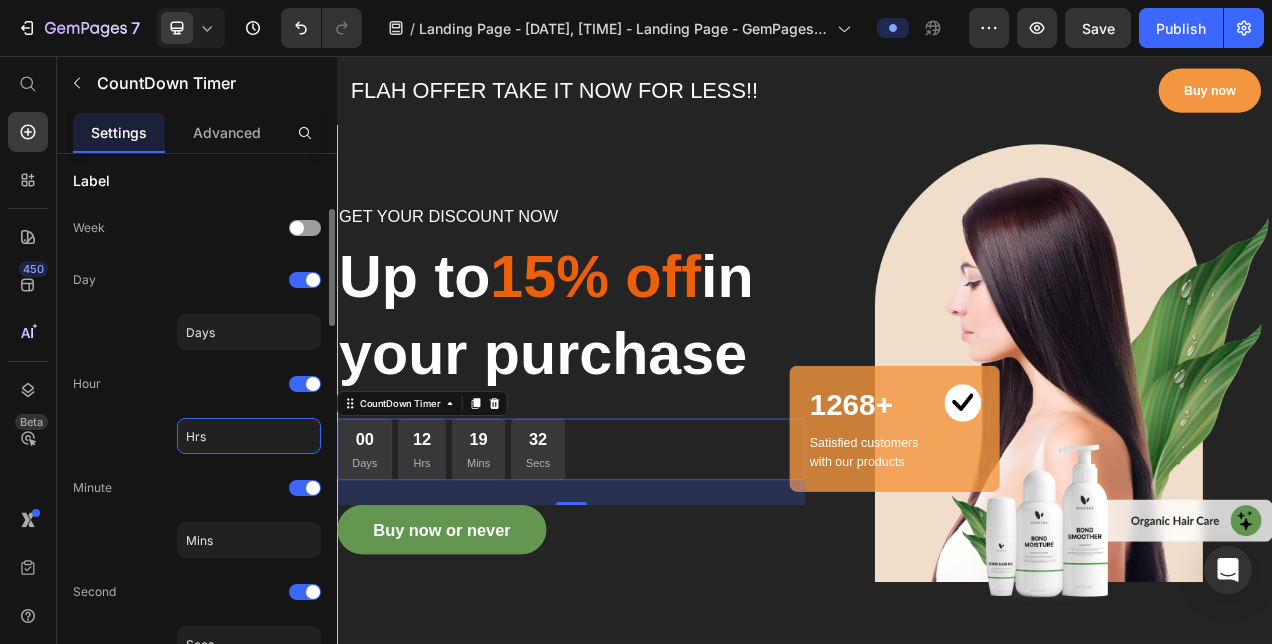 click on "Hrs" 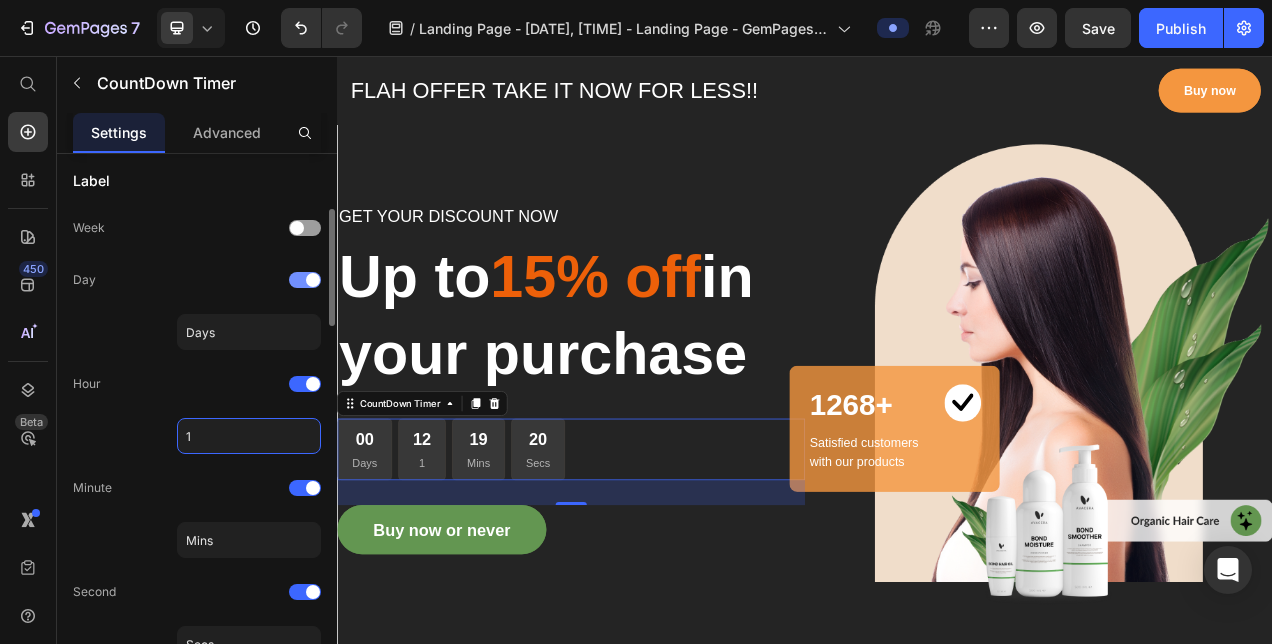 type on "1" 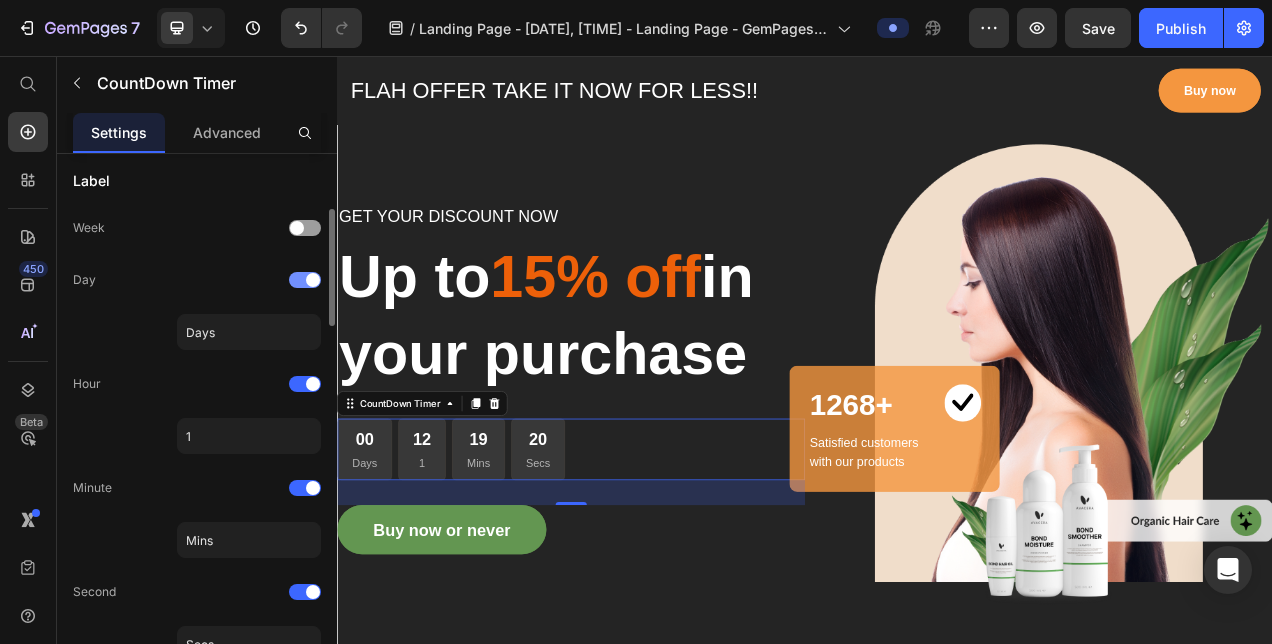 click at bounding box center (313, 280) 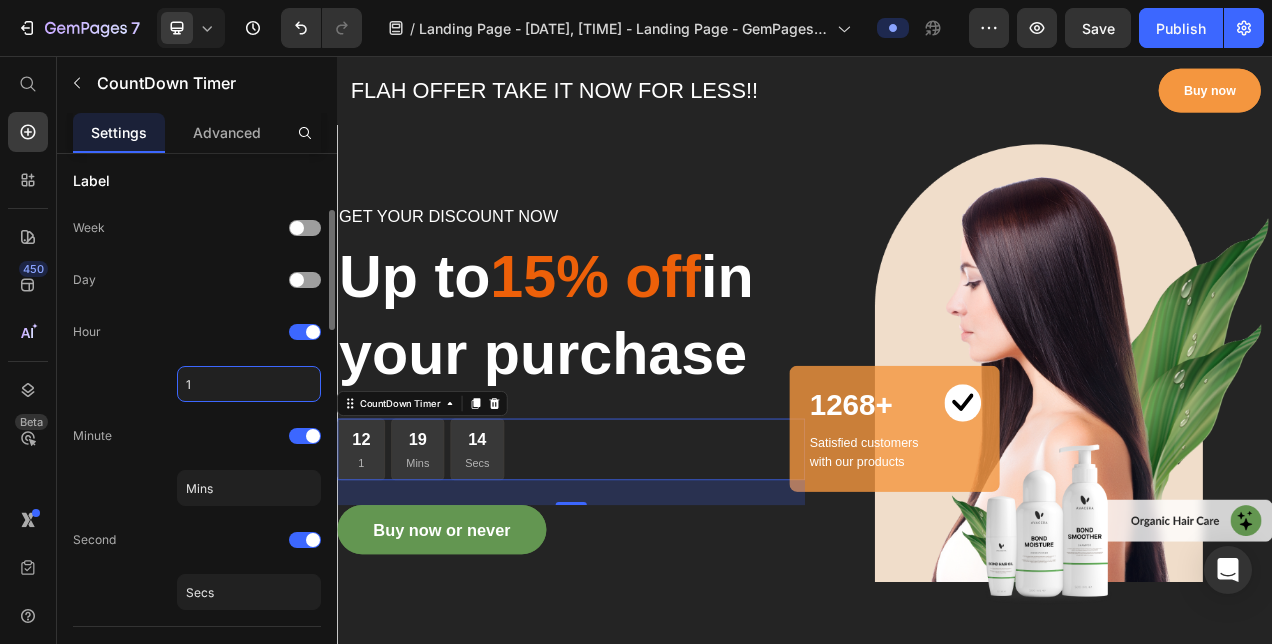 click on "1" 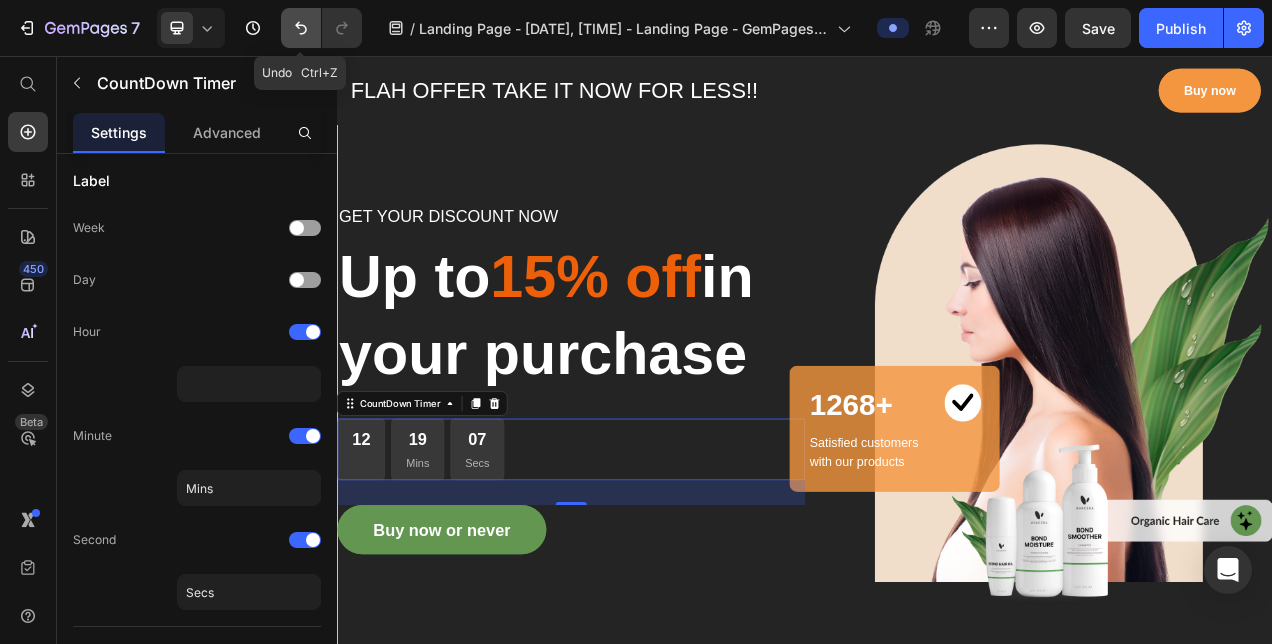 click 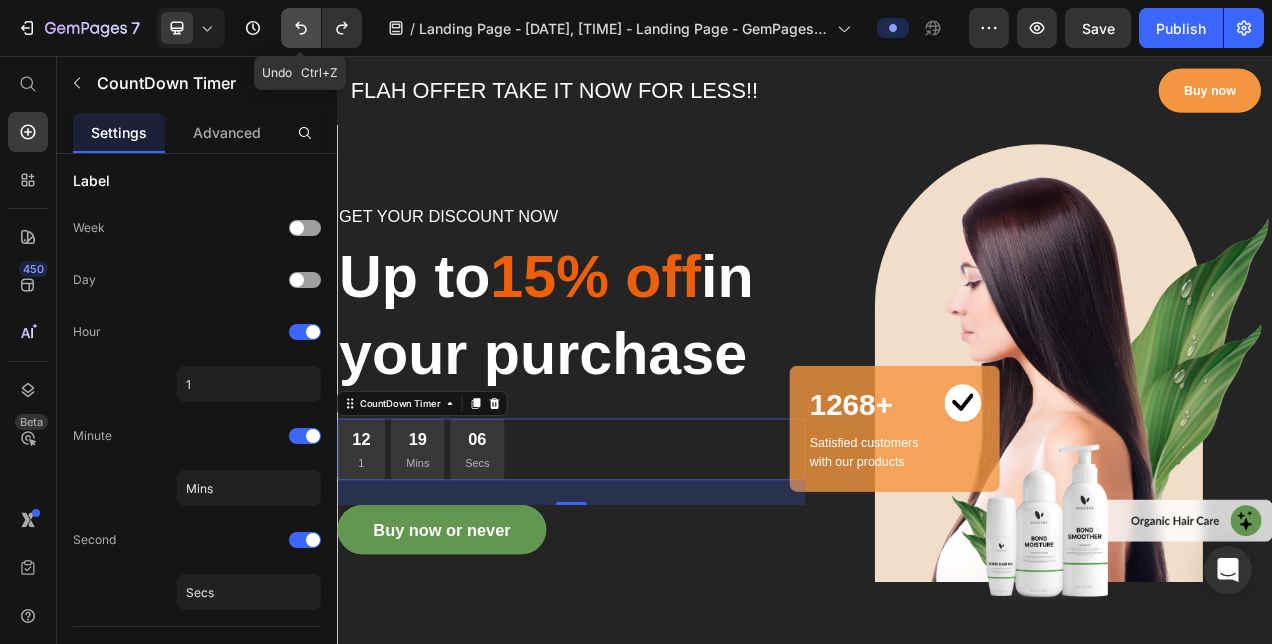 click 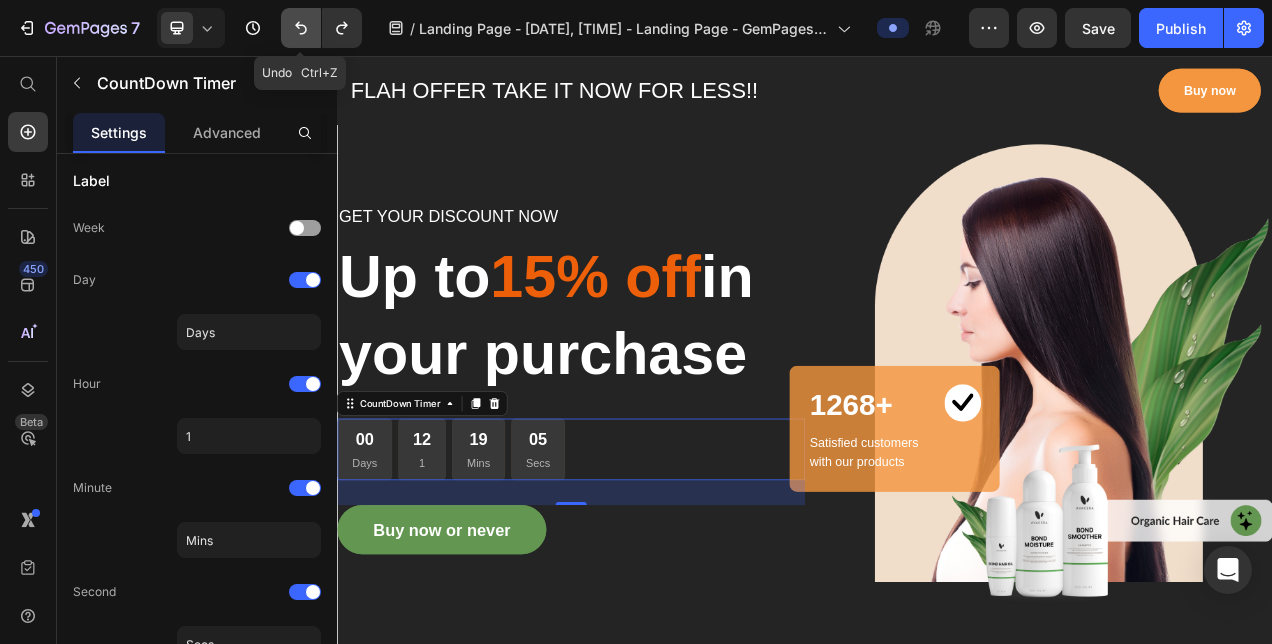 click 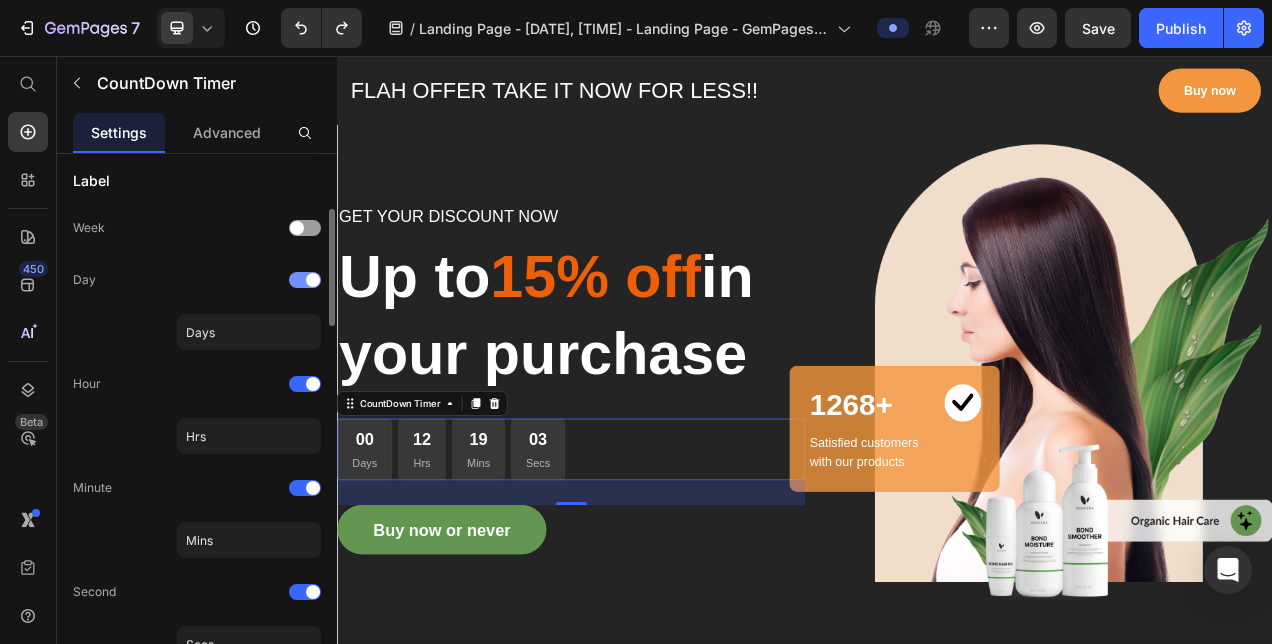 click at bounding box center (305, 280) 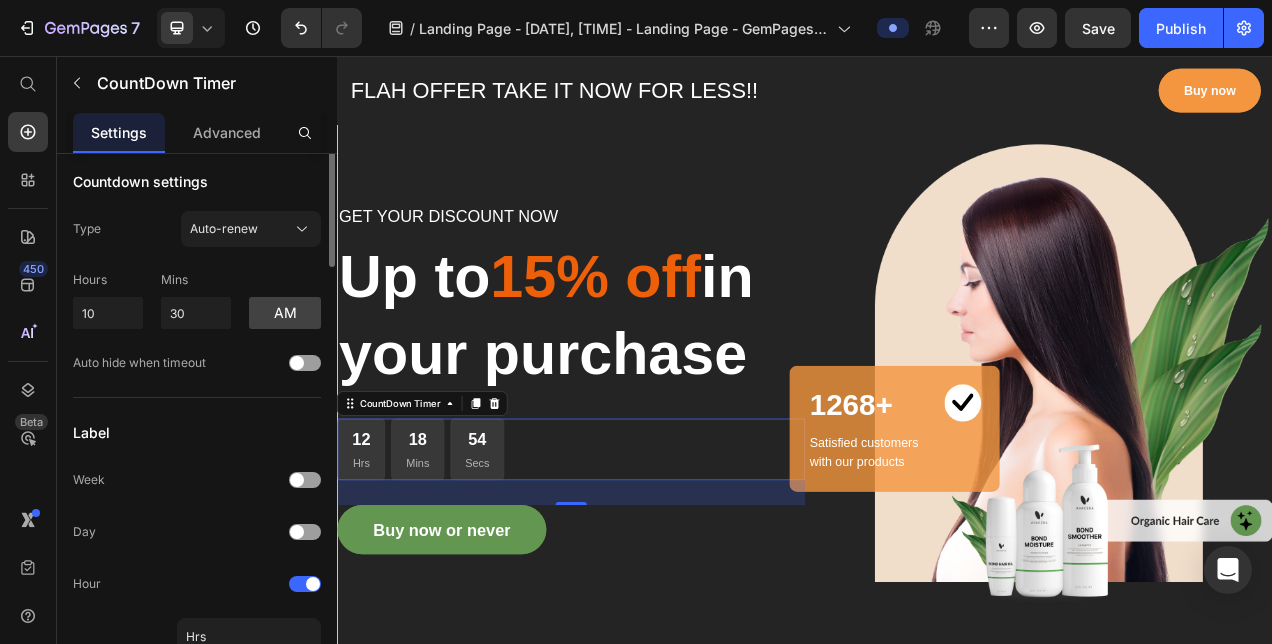 scroll, scrollTop: 0, scrollLeft: 0, axis: both 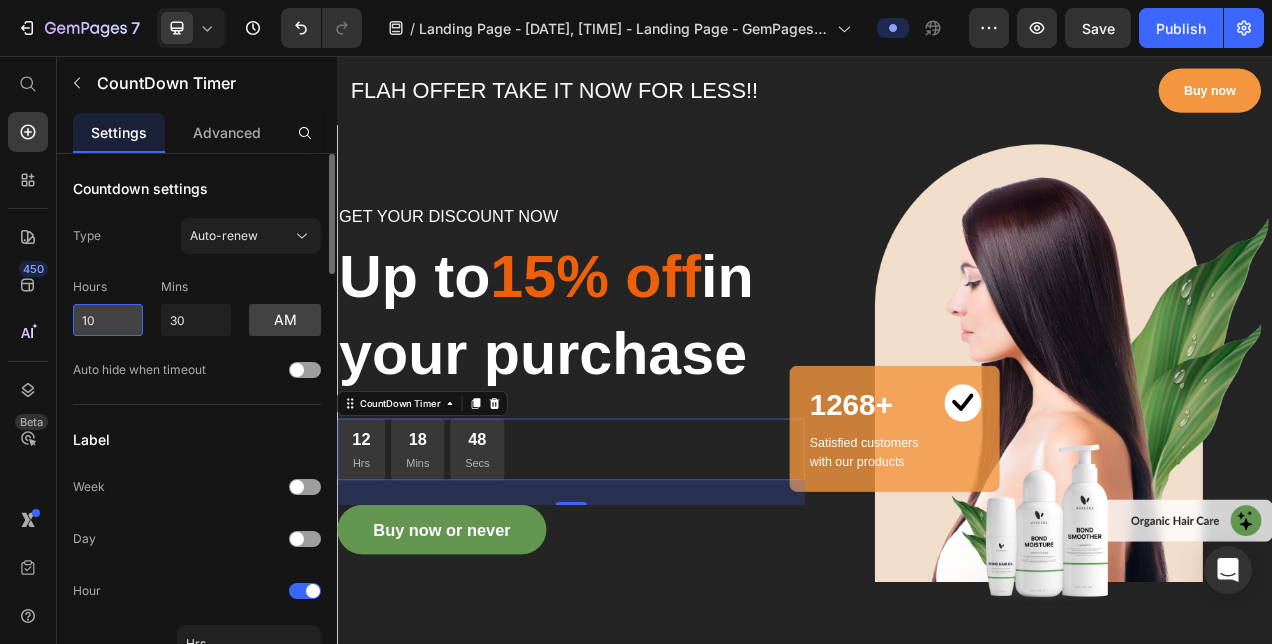 click on "10" at bounding box center [108, 320] 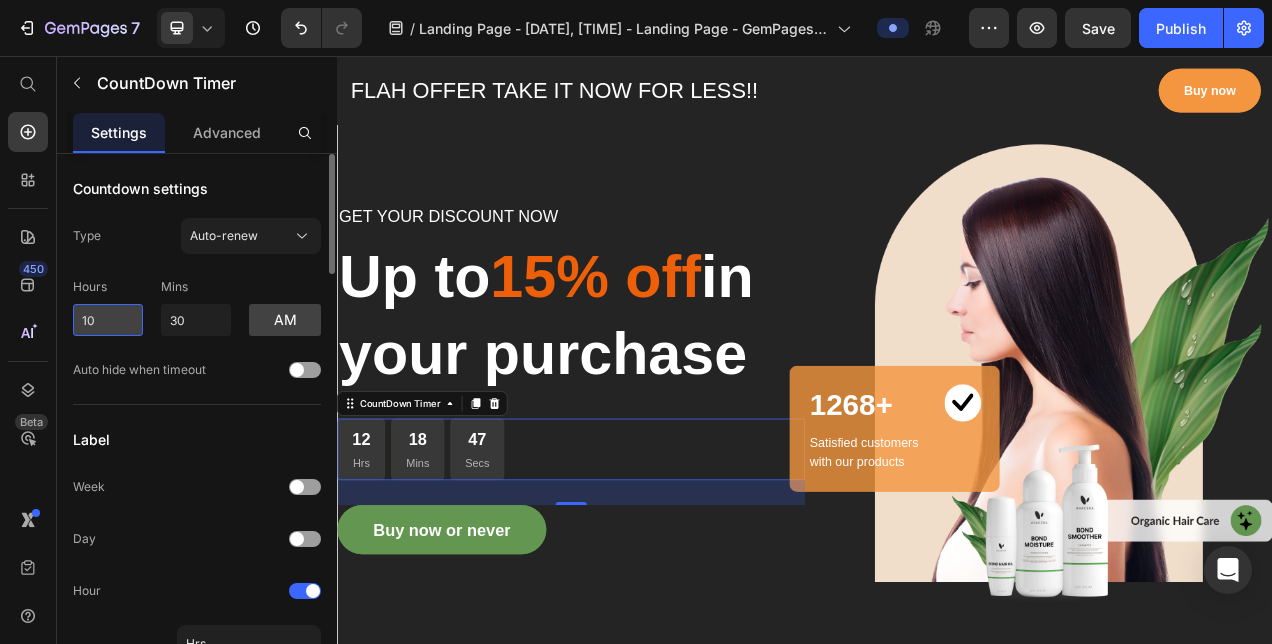 type on "1" 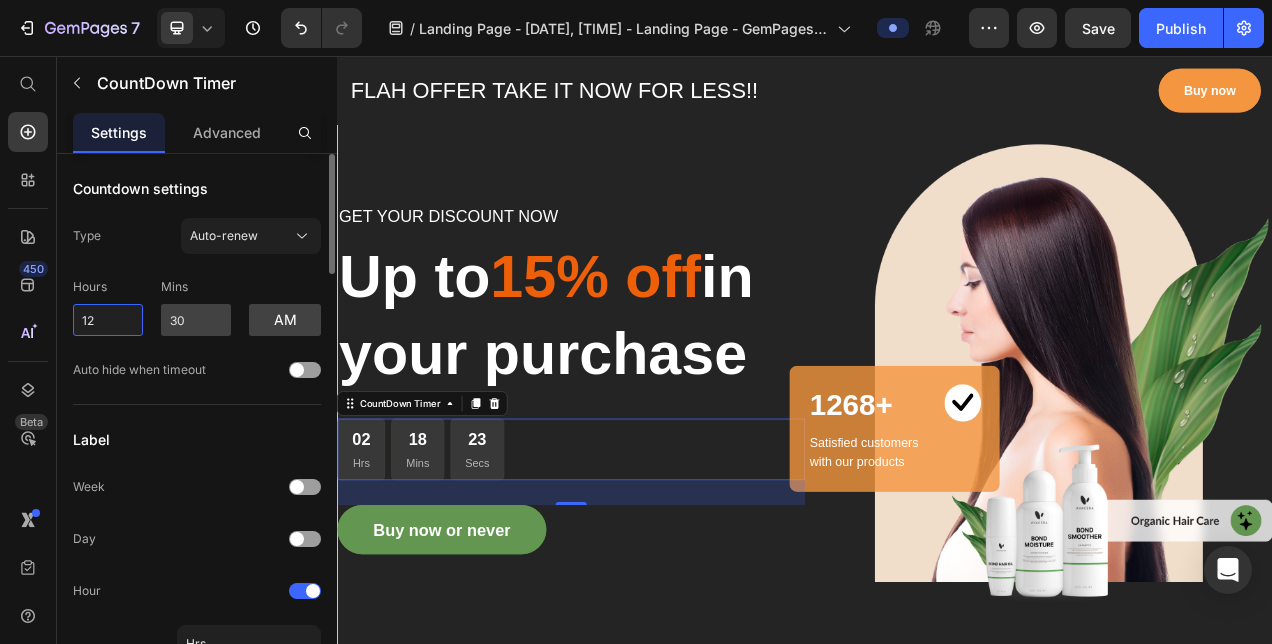 type on "12" 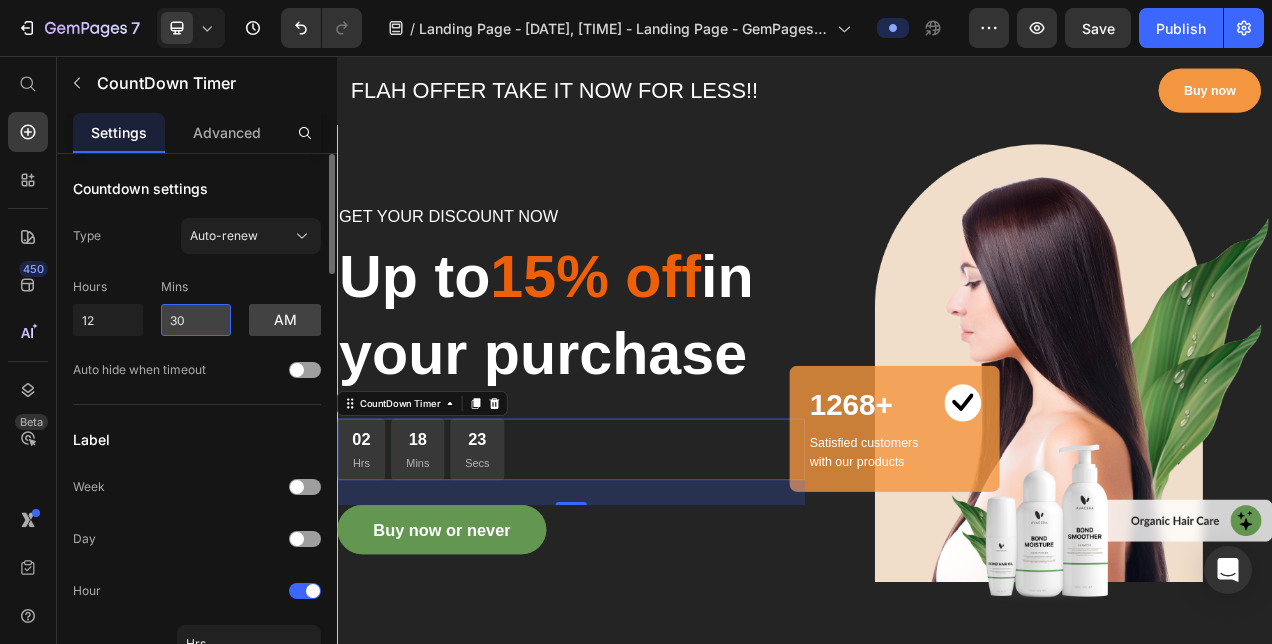 click on "30" at bounding box center [196, 320] 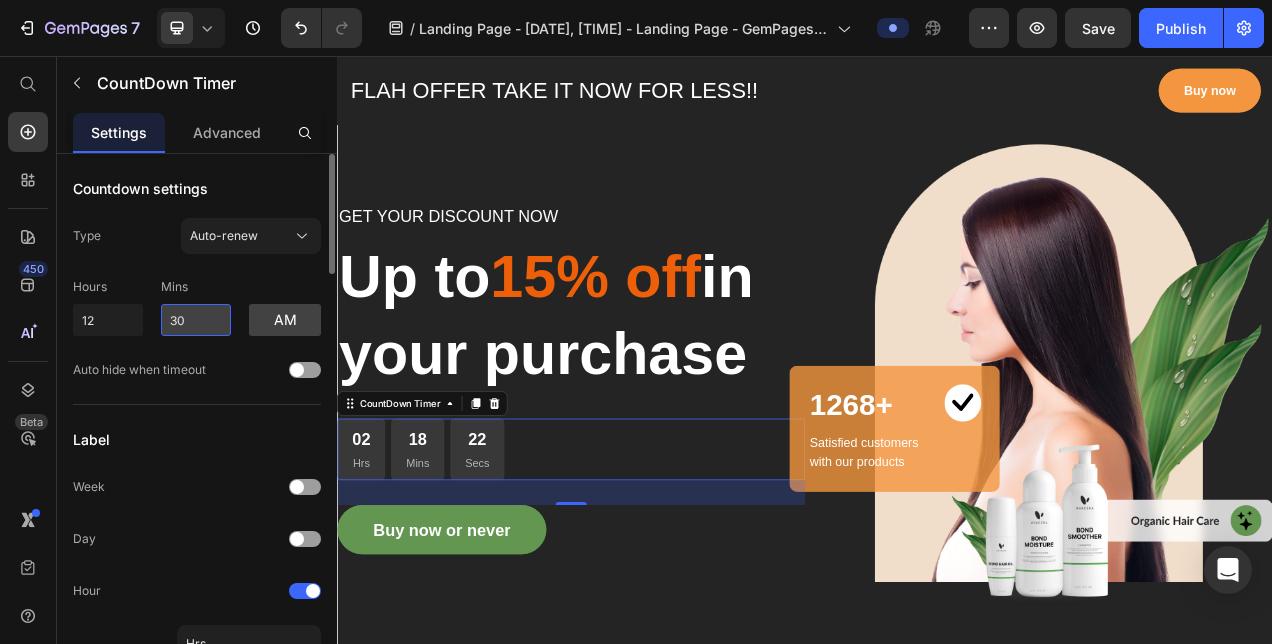 type on "3" 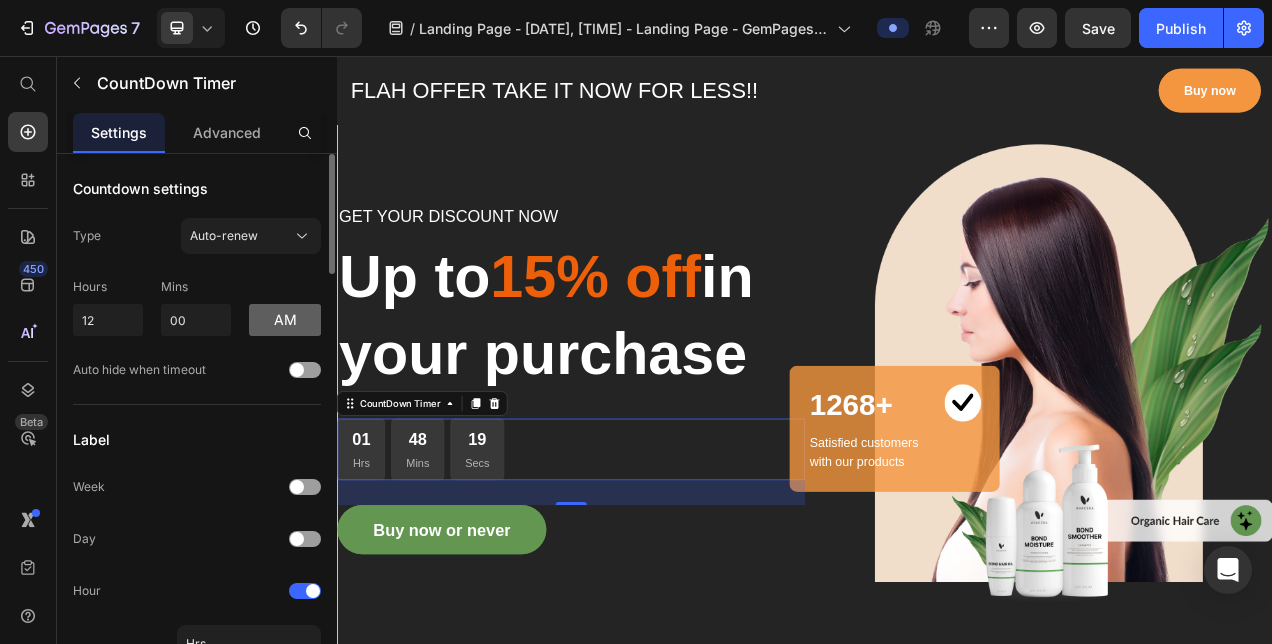 type on "0" 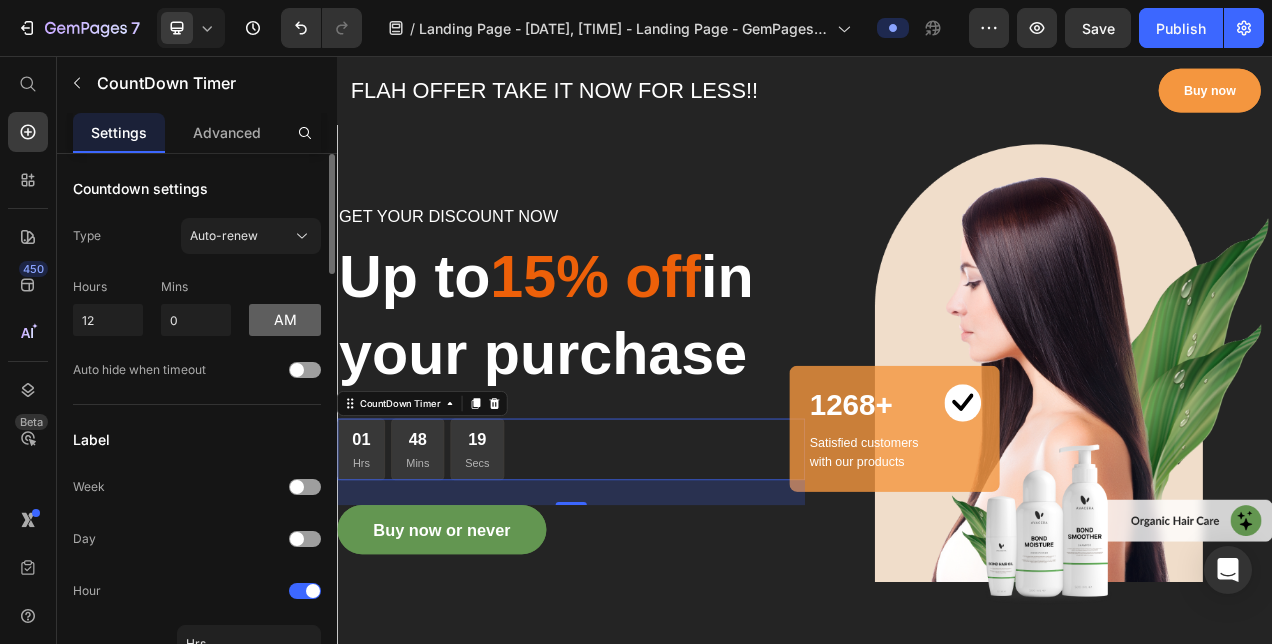 click on "am" at bounding box center [285, 320] 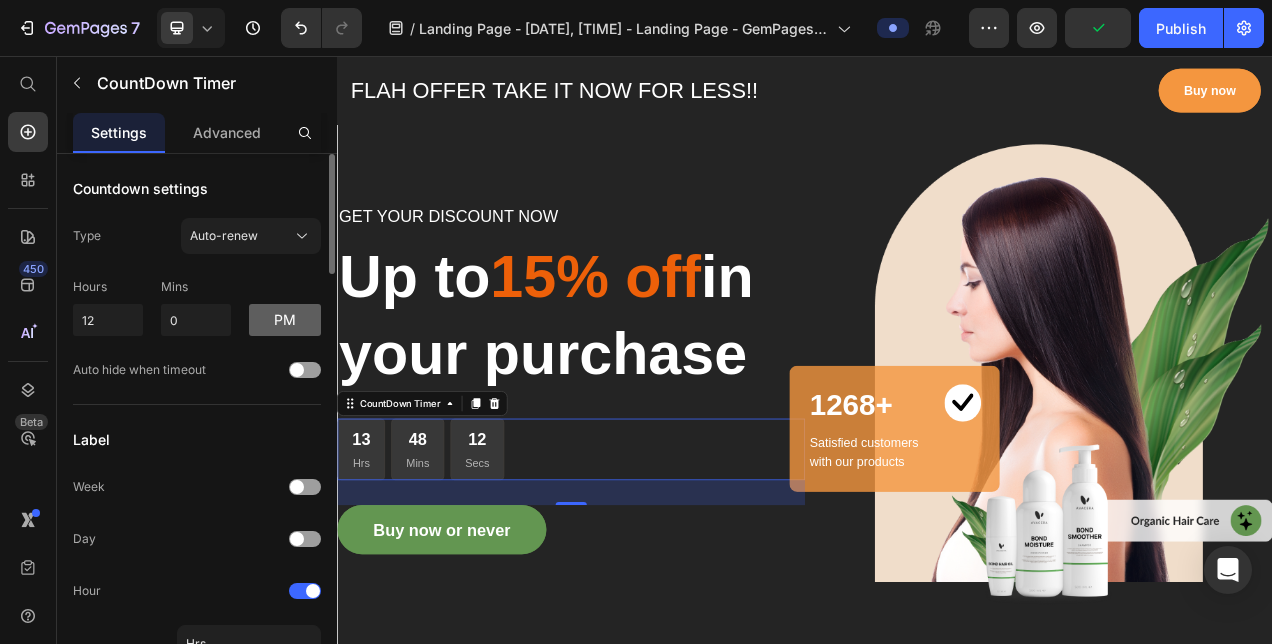 click on "pm" at bounding box center [285, 320] 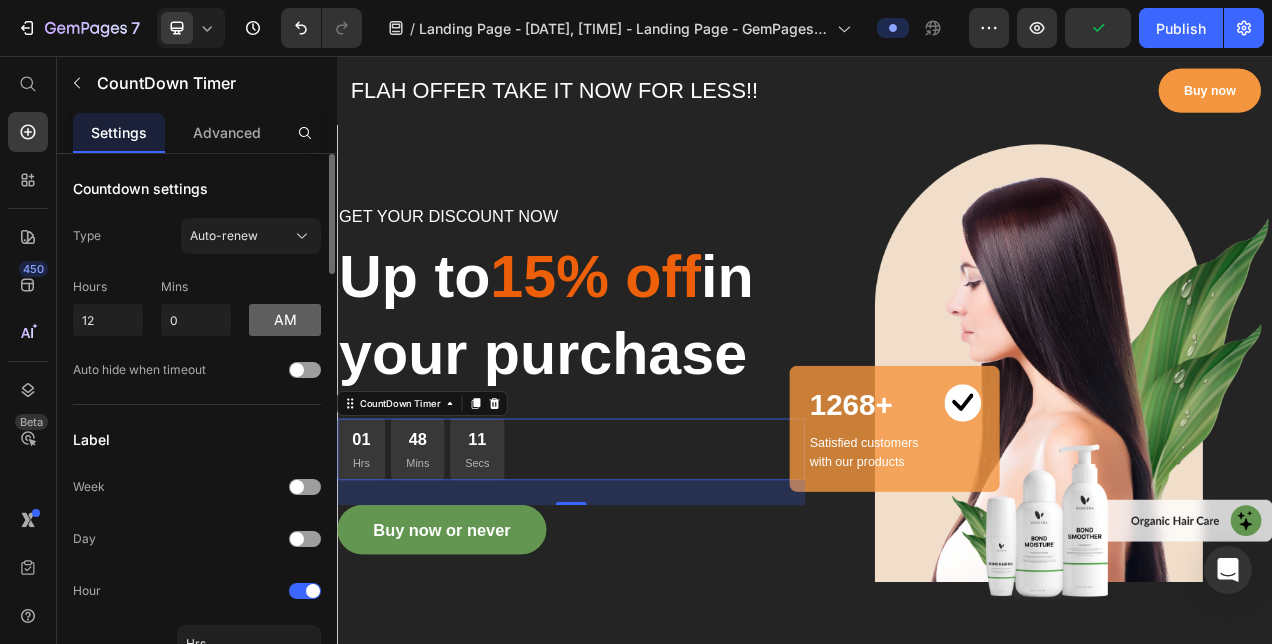 click on "am" at bounding box center (285, 320) 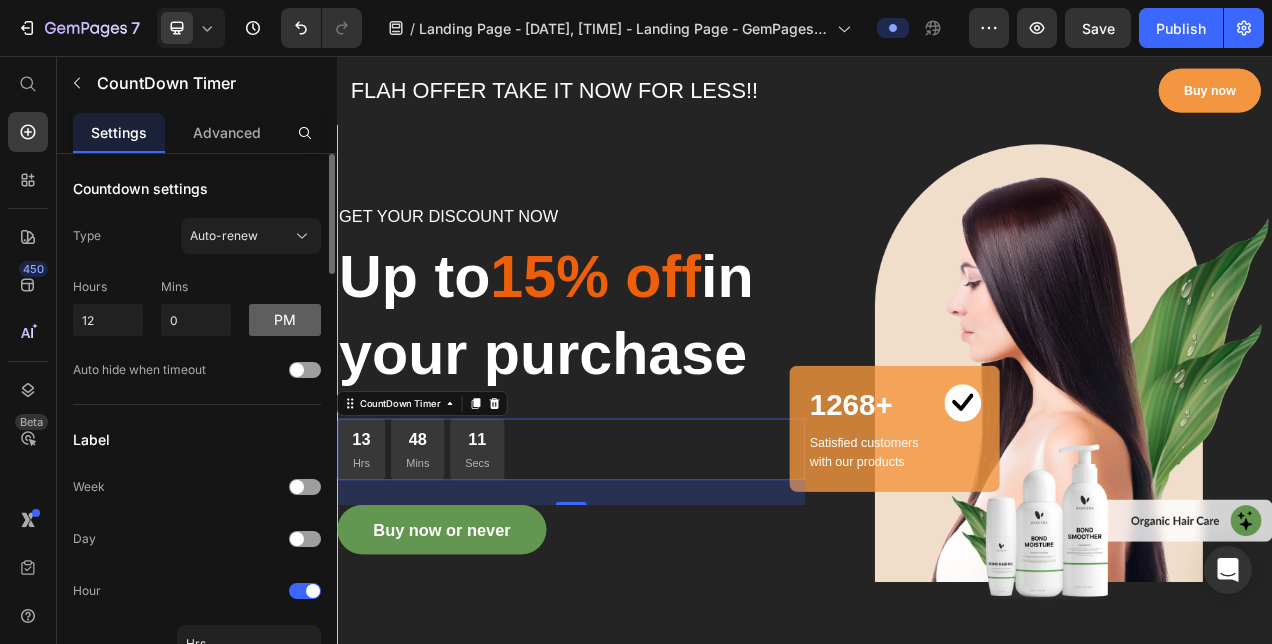 click on "pm" at bounding box center (285, 320) 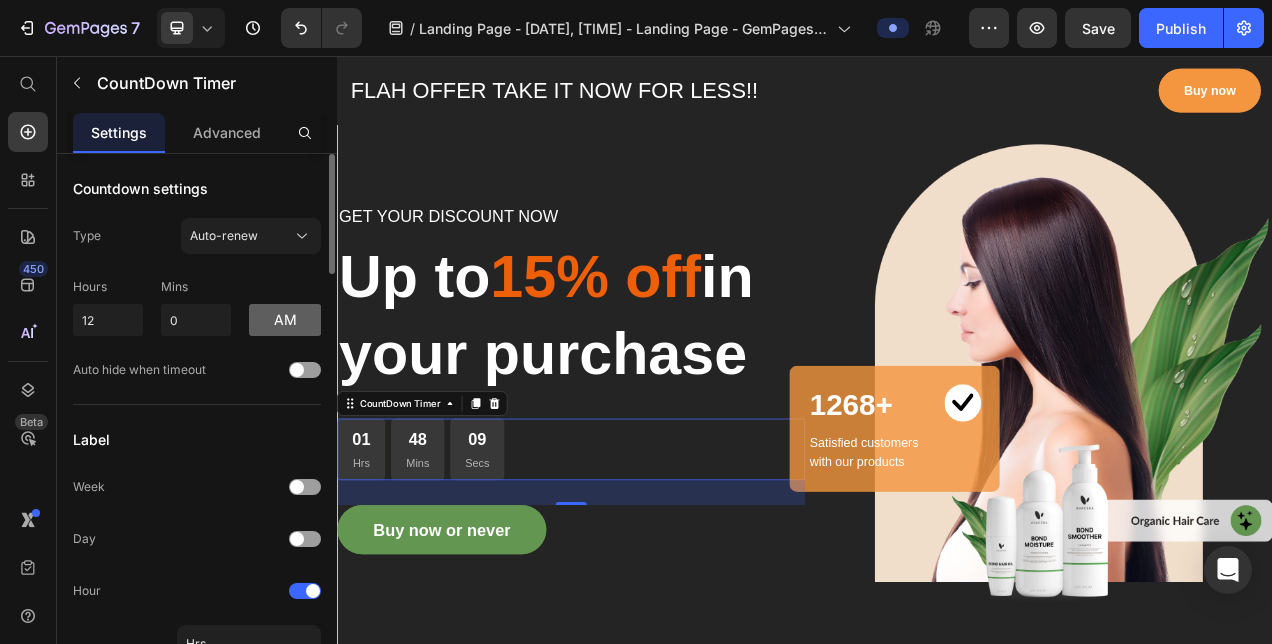 click on "am" at bounding box center (285, 320) 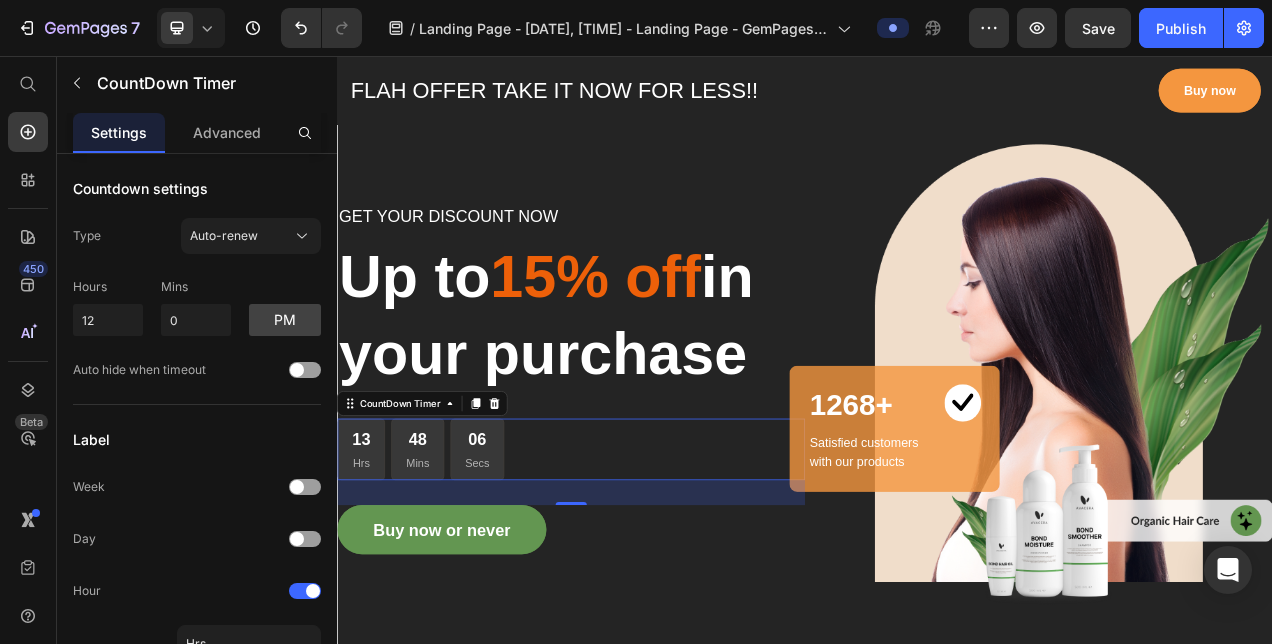scroll, scrollTop: 126, scrollLeft: 0, axis: vertical 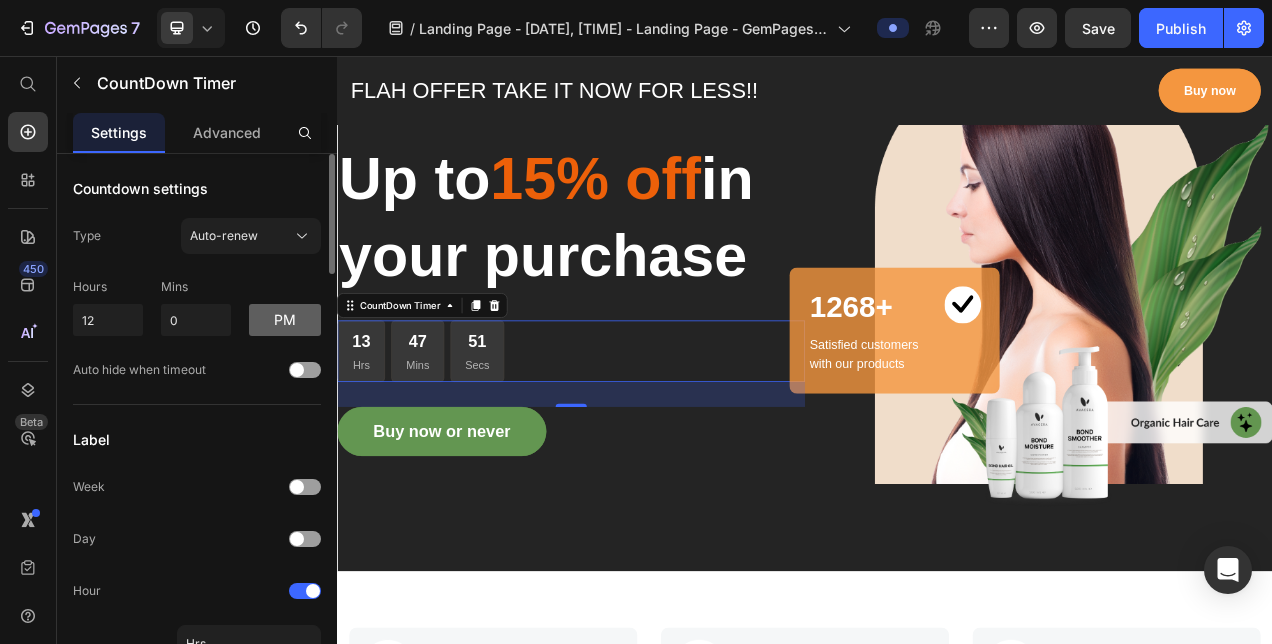click on "pm" at bounding box center [285, 320] 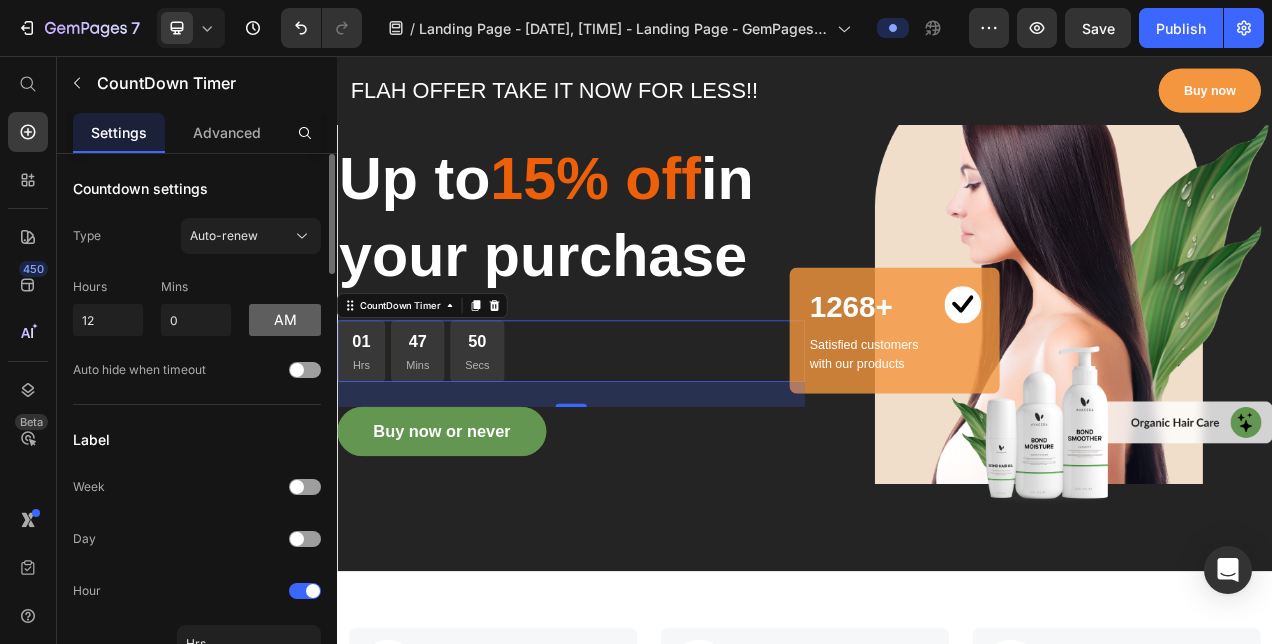 click on "am" at bounding box center [285, 320] 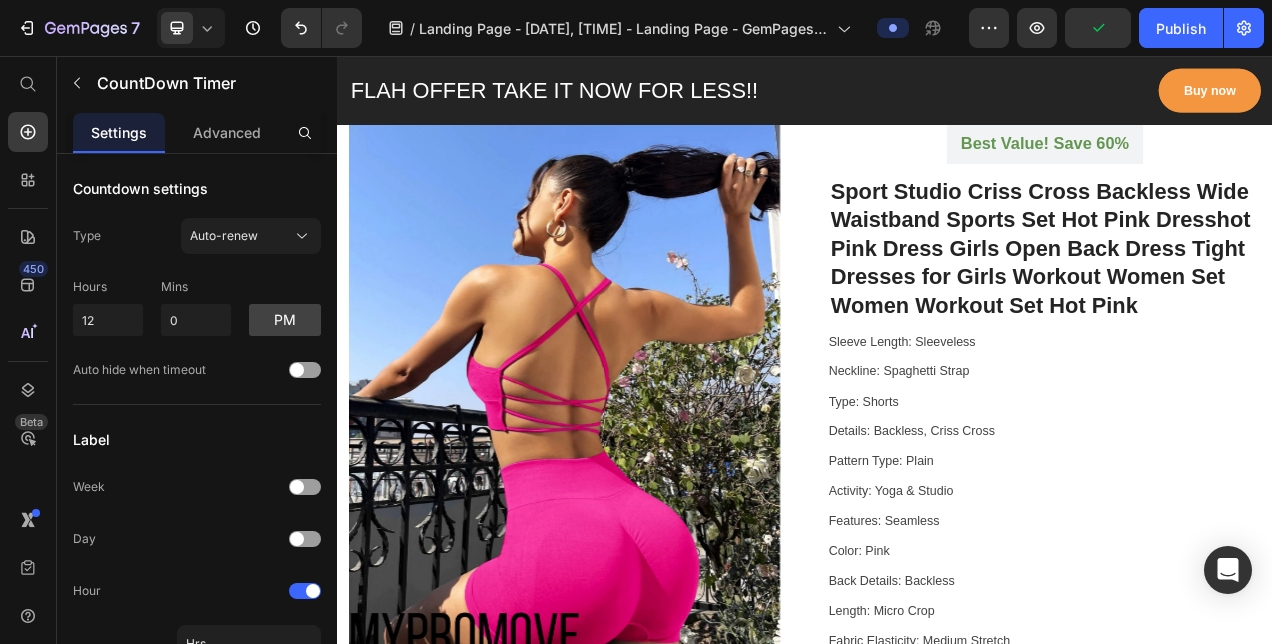 scroll, scrollTop: 1085, scrollLeft: 0, axis: vertical 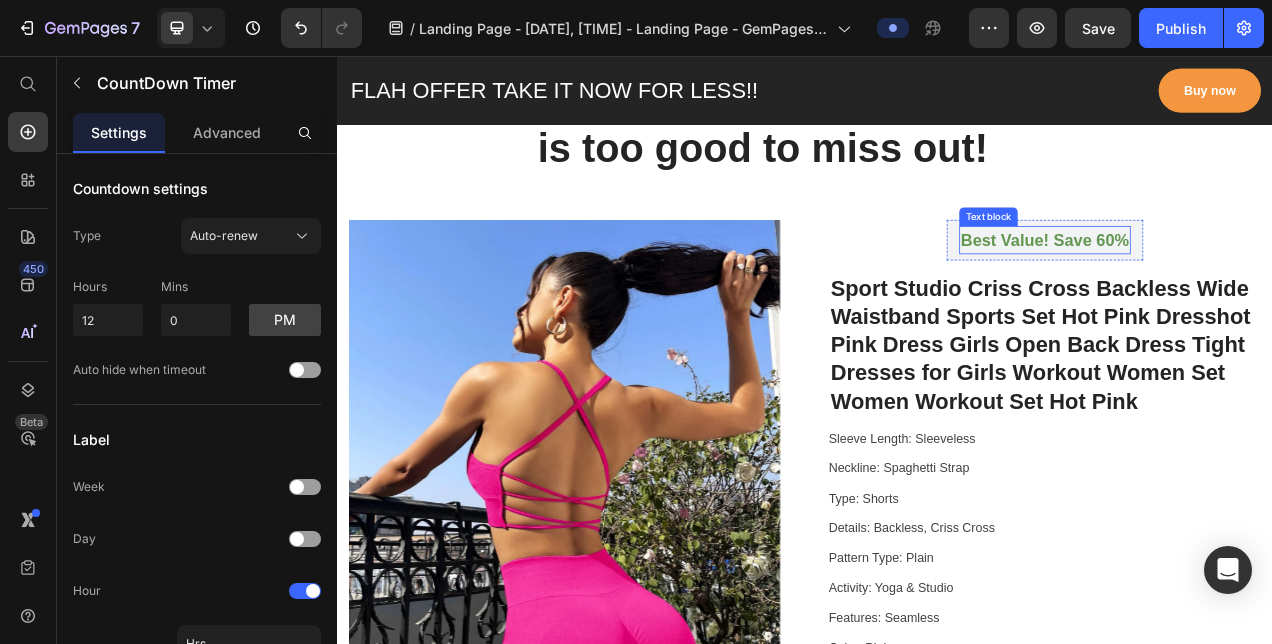 click on "Best Value! Save 60%" at bounding box center [1245, 292] 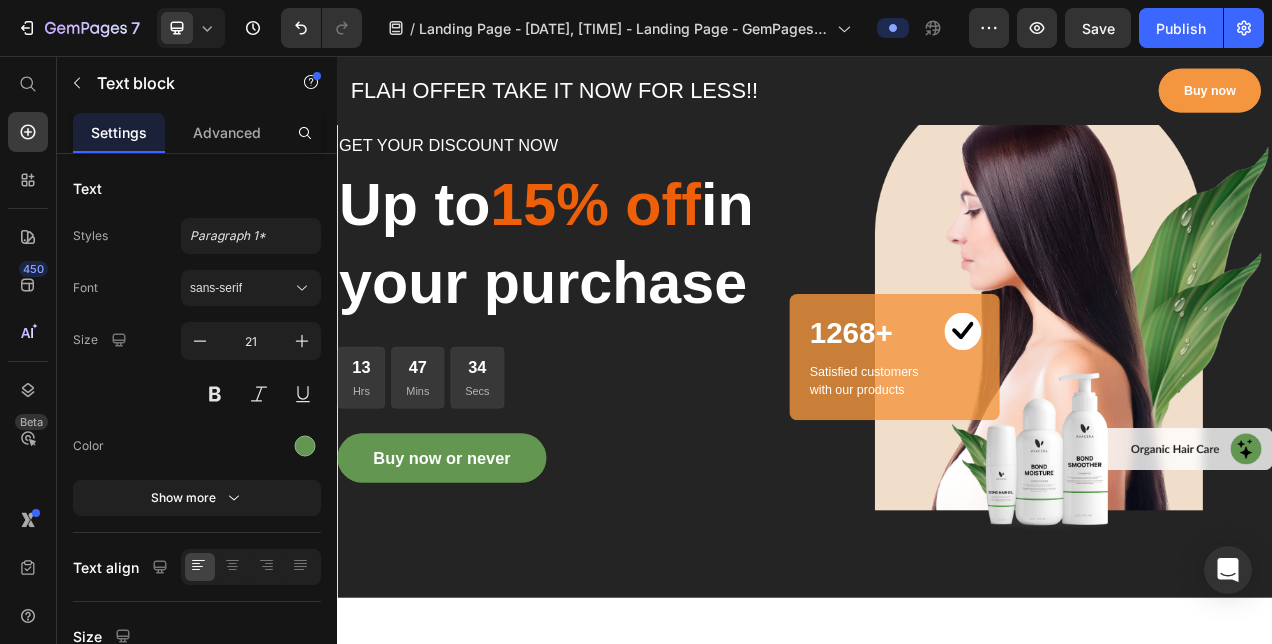 scroll, scrollTop: 0, scrollLeft: 0, axis: both 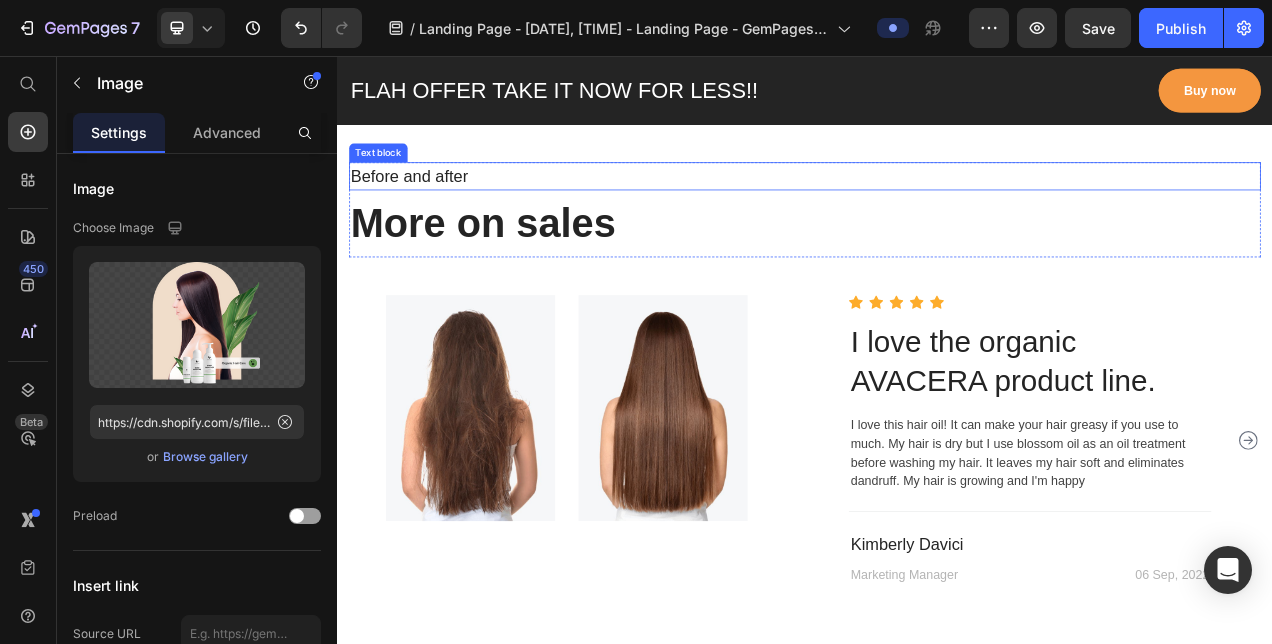 click on "Before and after" at bounding box center [937, 210] 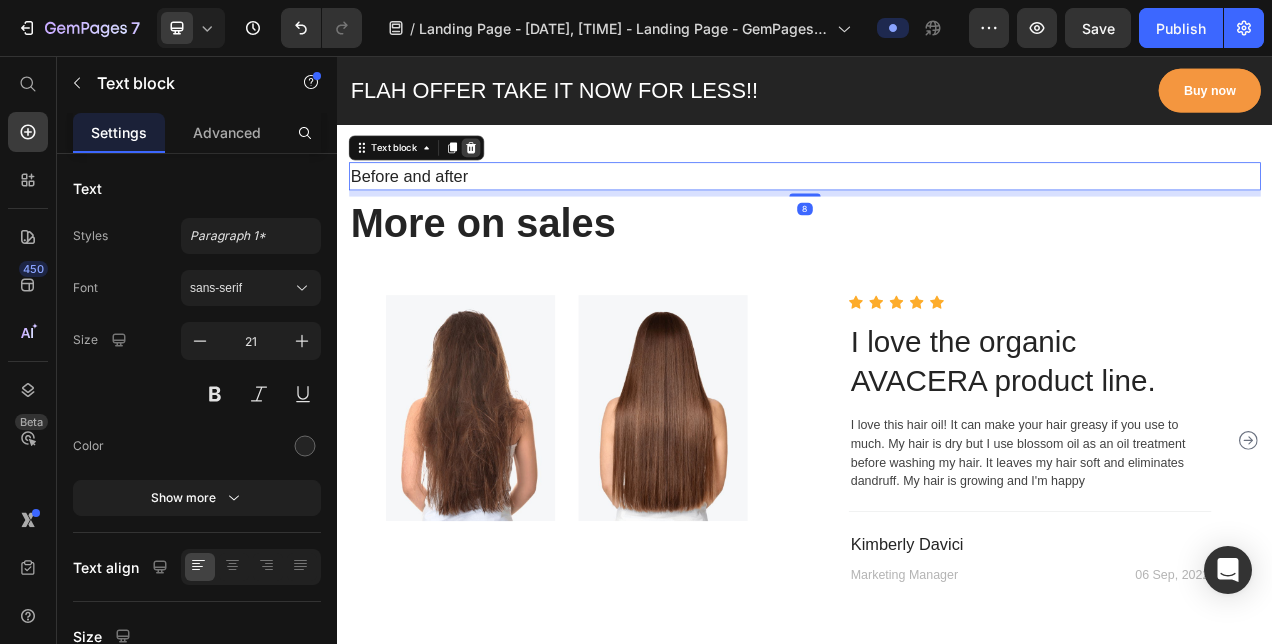 click at bounding box center [509, 173] 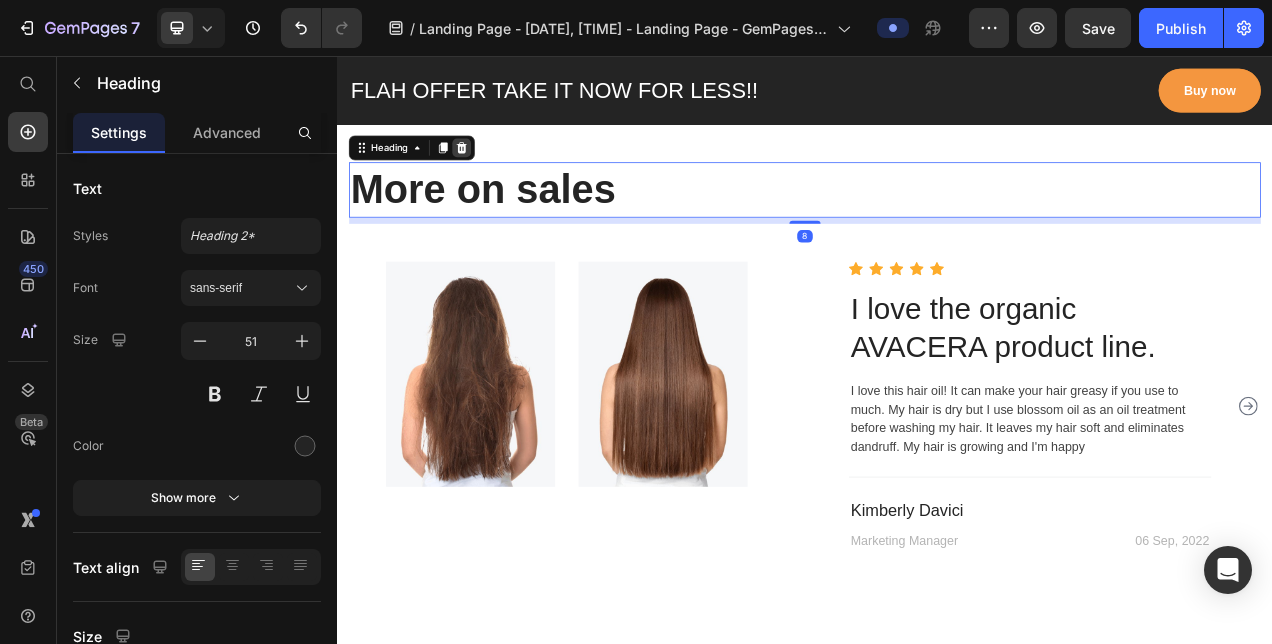click 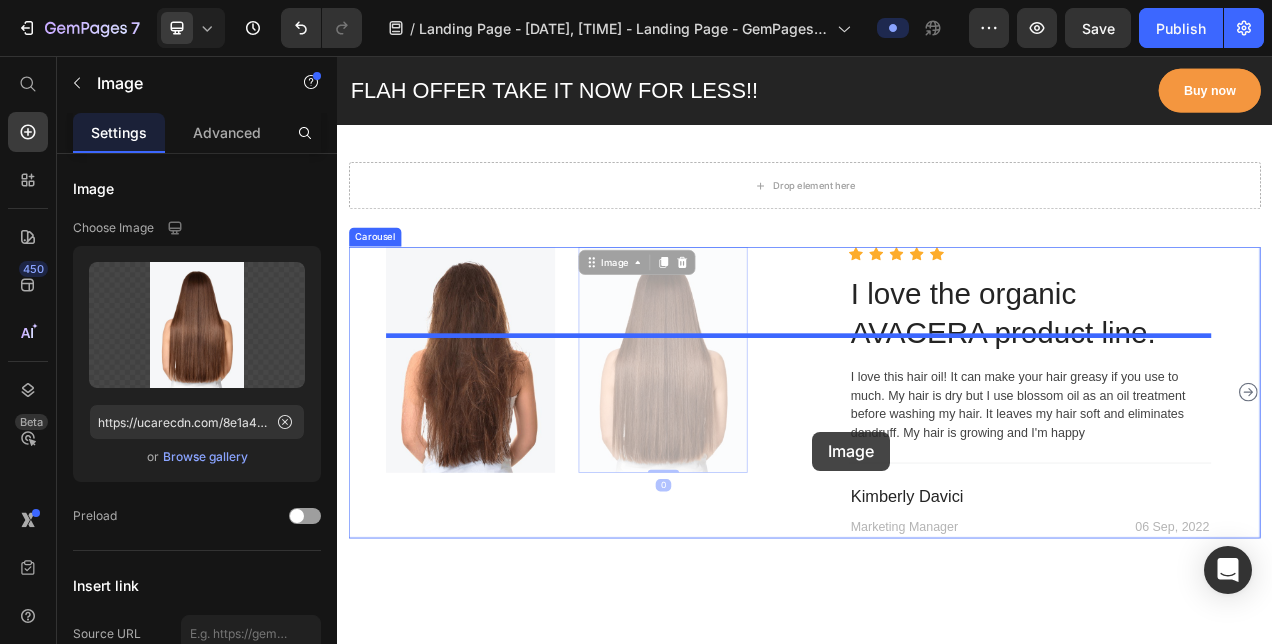 drag, startPoint x: 703, startPoint y: 589, endPoint x: 947, endPoint y: 538, distance: 249.27295 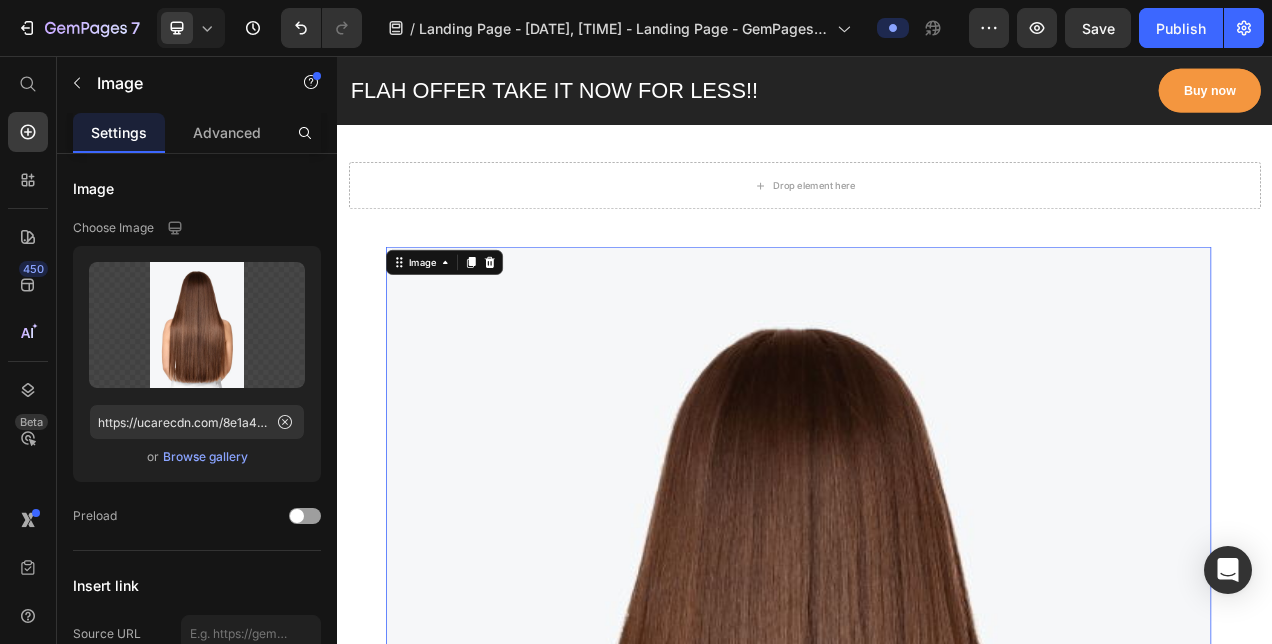 click at bounding box center [929, 1006] 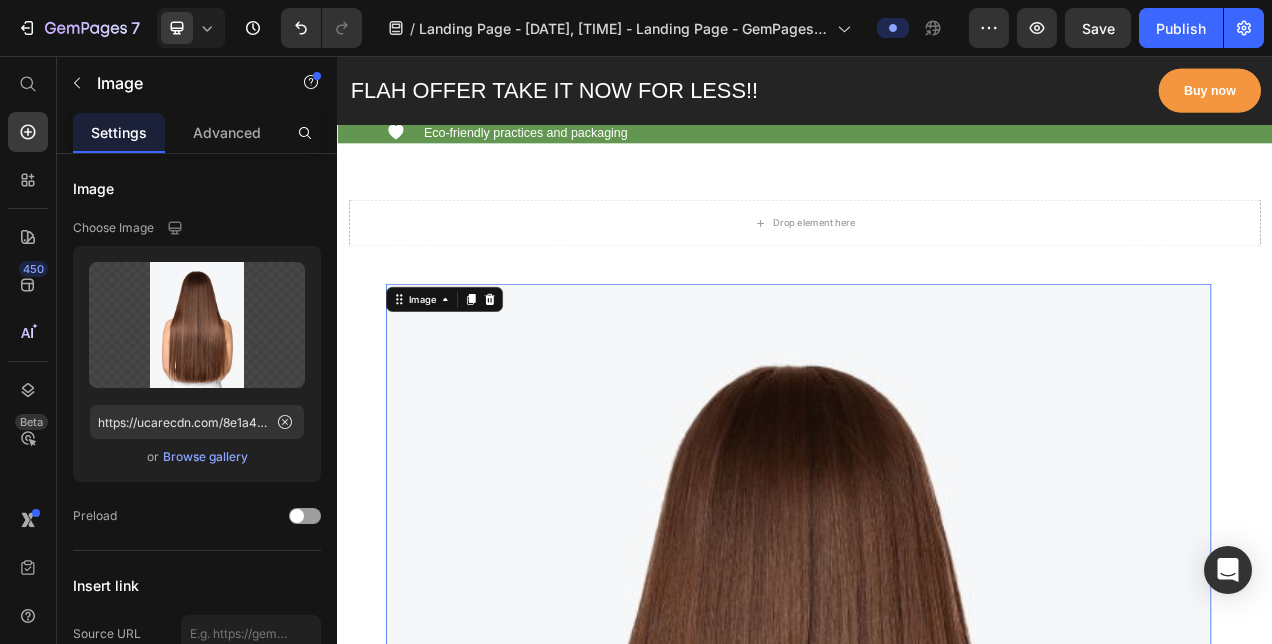 scroll, scrollTop: 5101, scrollLeft: 0, axis: vertical 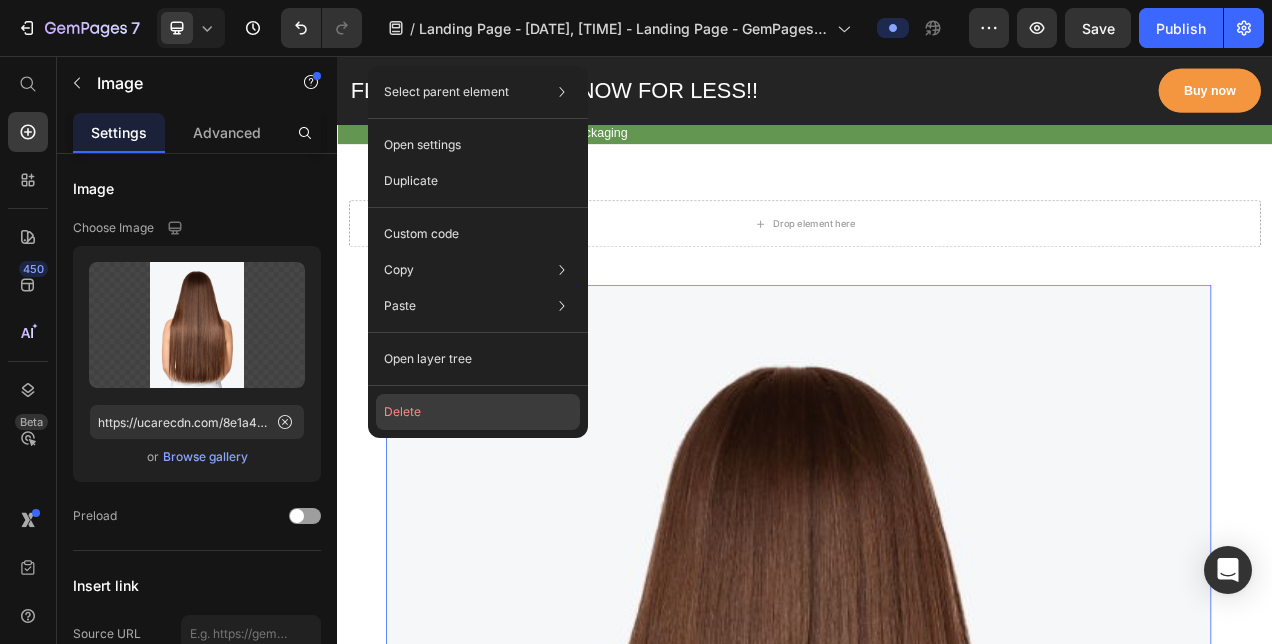 click on "Delete" 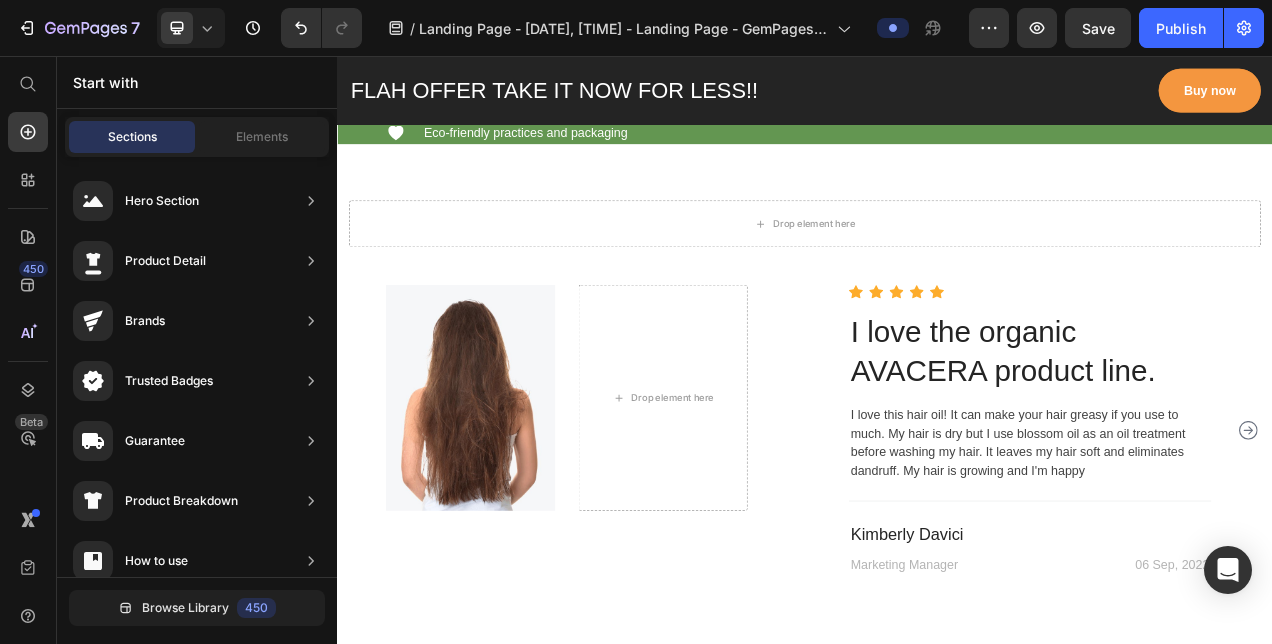 scroll, scrollTop: 5131, scrollLeft: 0, axis: vertical 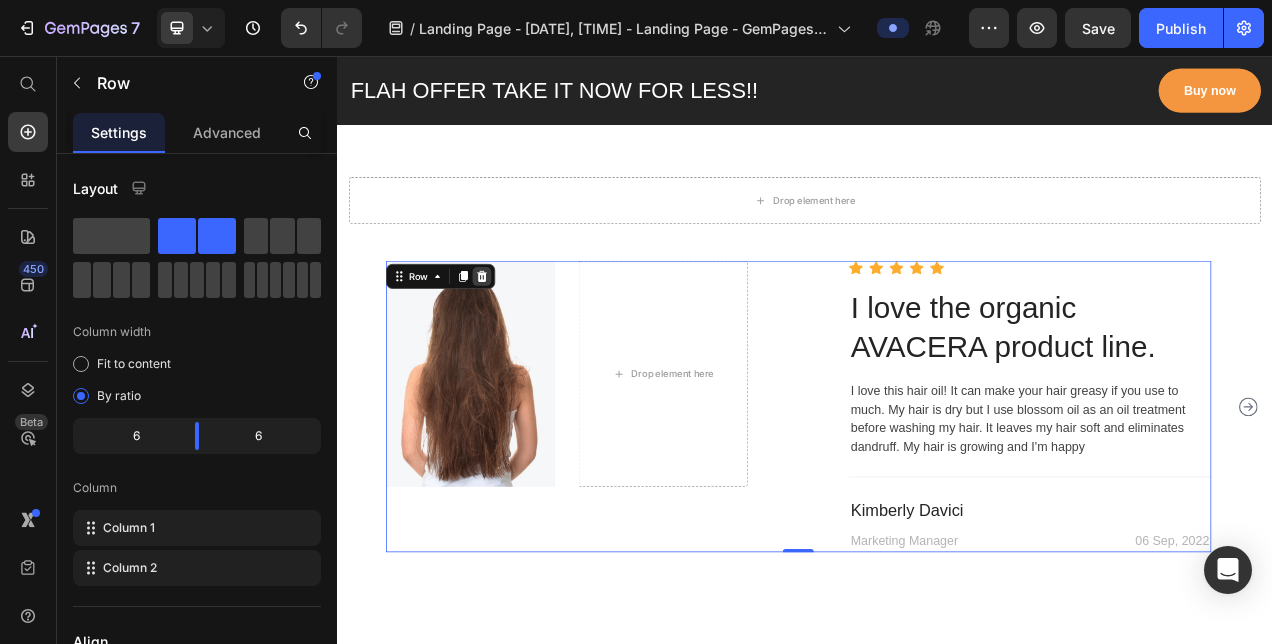 click 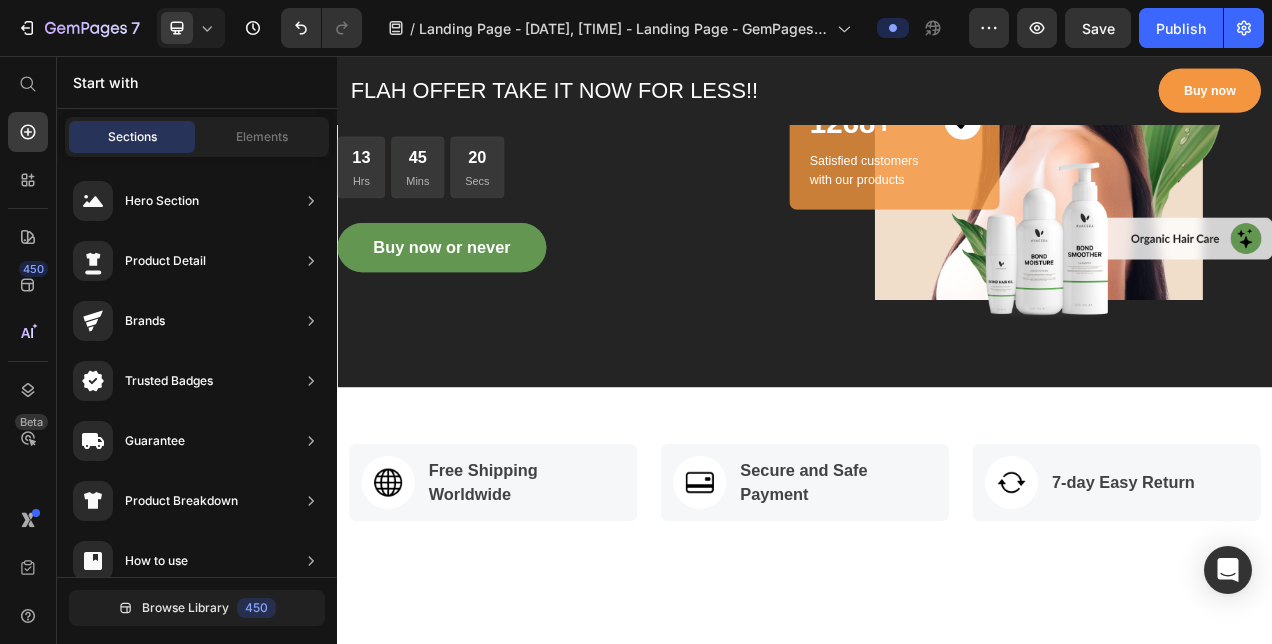 scroll, scrollTop: 0, scrollLeft: 0, axis: both 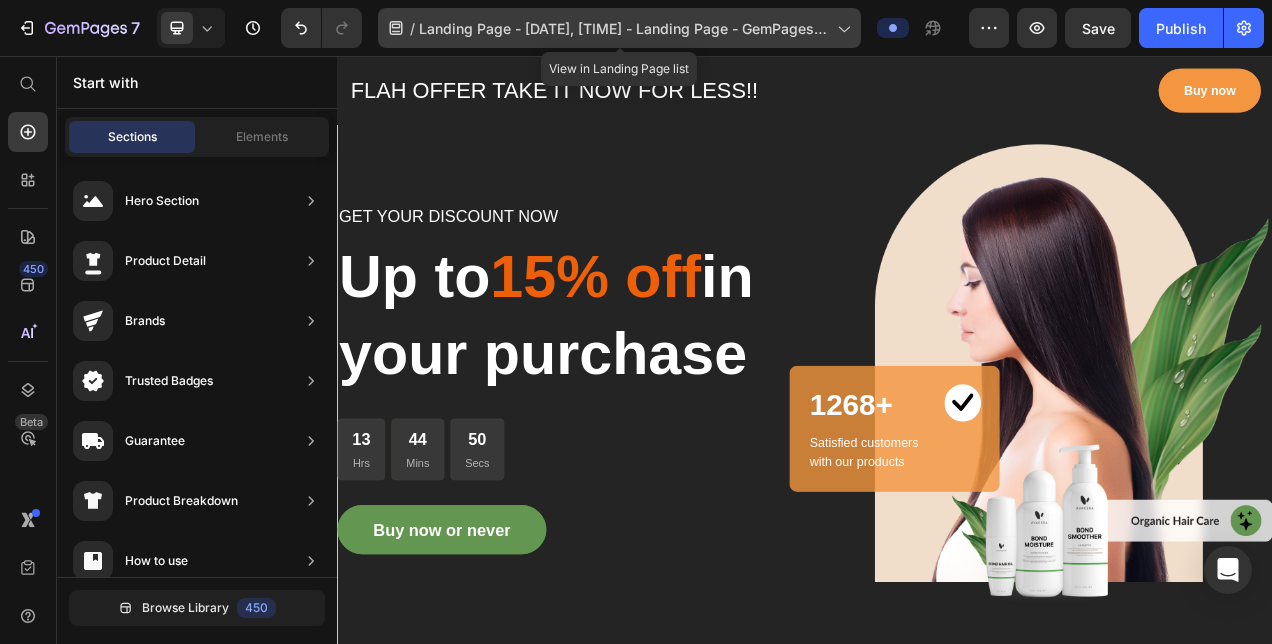 click on "Landing Page - [DATE], [TIME] - Landing Page - GemPages V7" at bounding box center (624, 28) 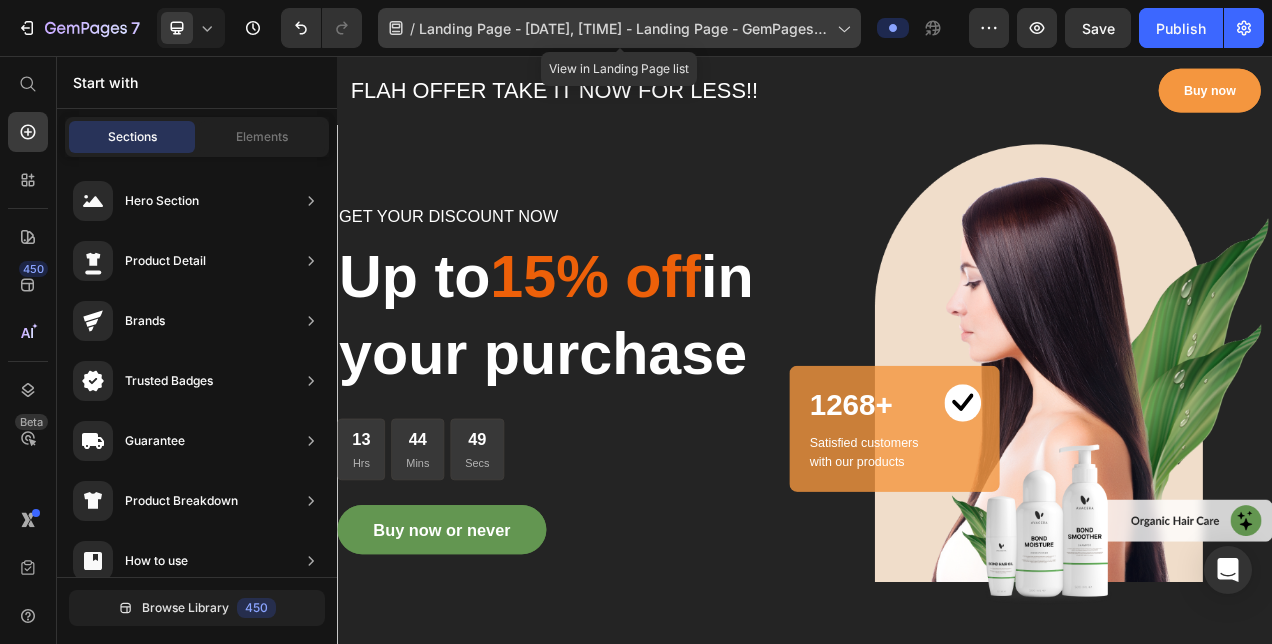 click on "Landing Page - [DATE], [TIME] - Landing Page - GemPages V7" at bounding box center (624, 28) 